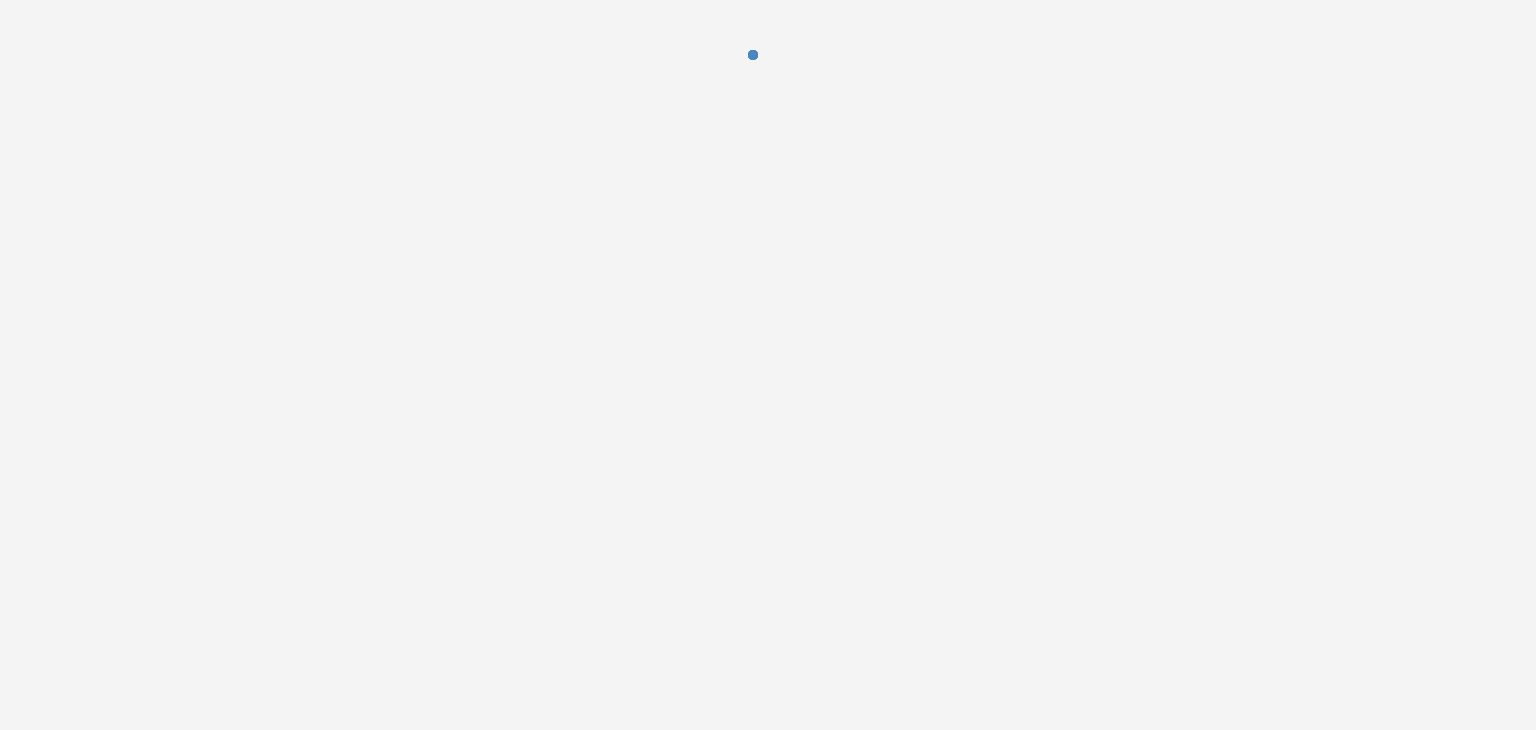 scroll, scrollTop: 0, scrollLeft: 0, axis: both 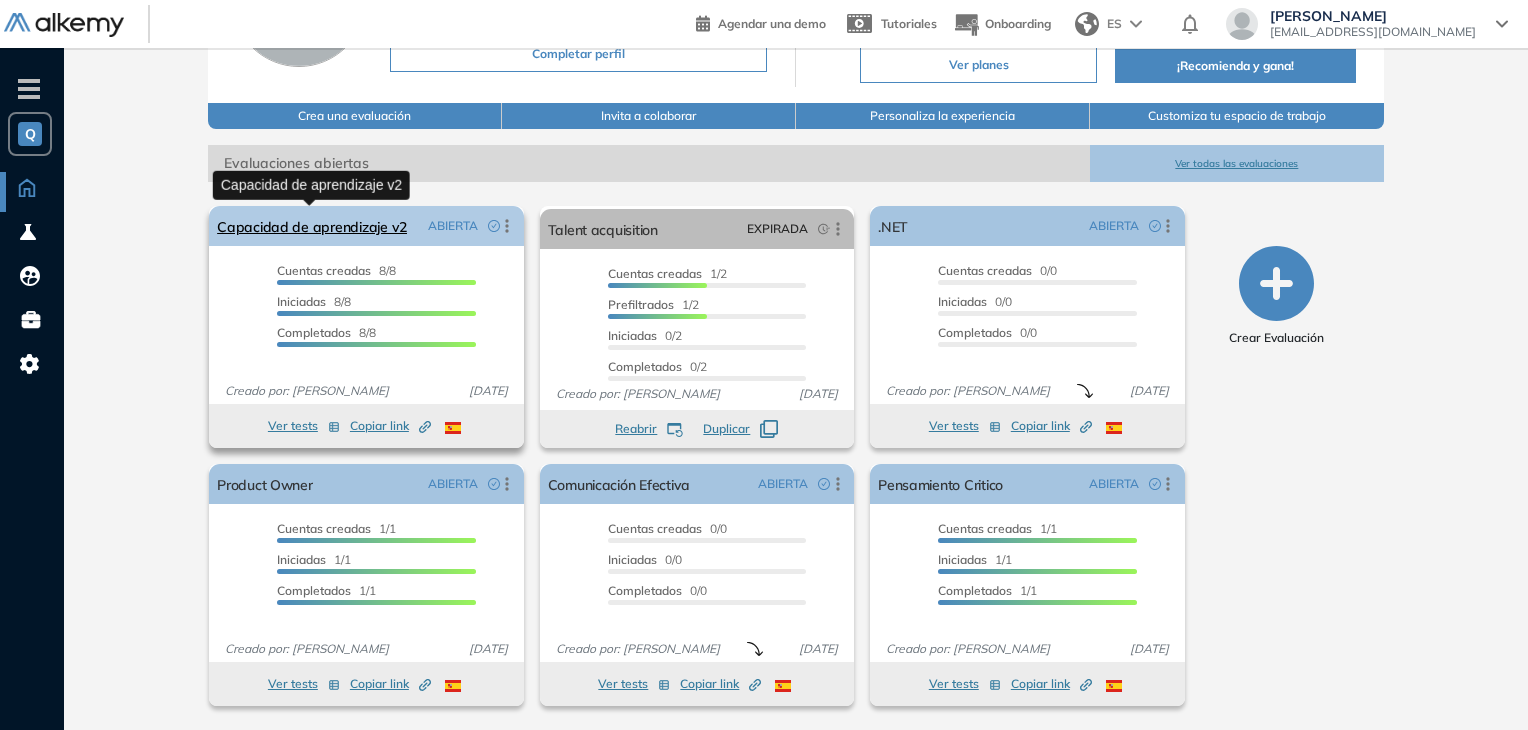 click on "Capacidad de aprendizaje v2" at bounding box center [312, 226] 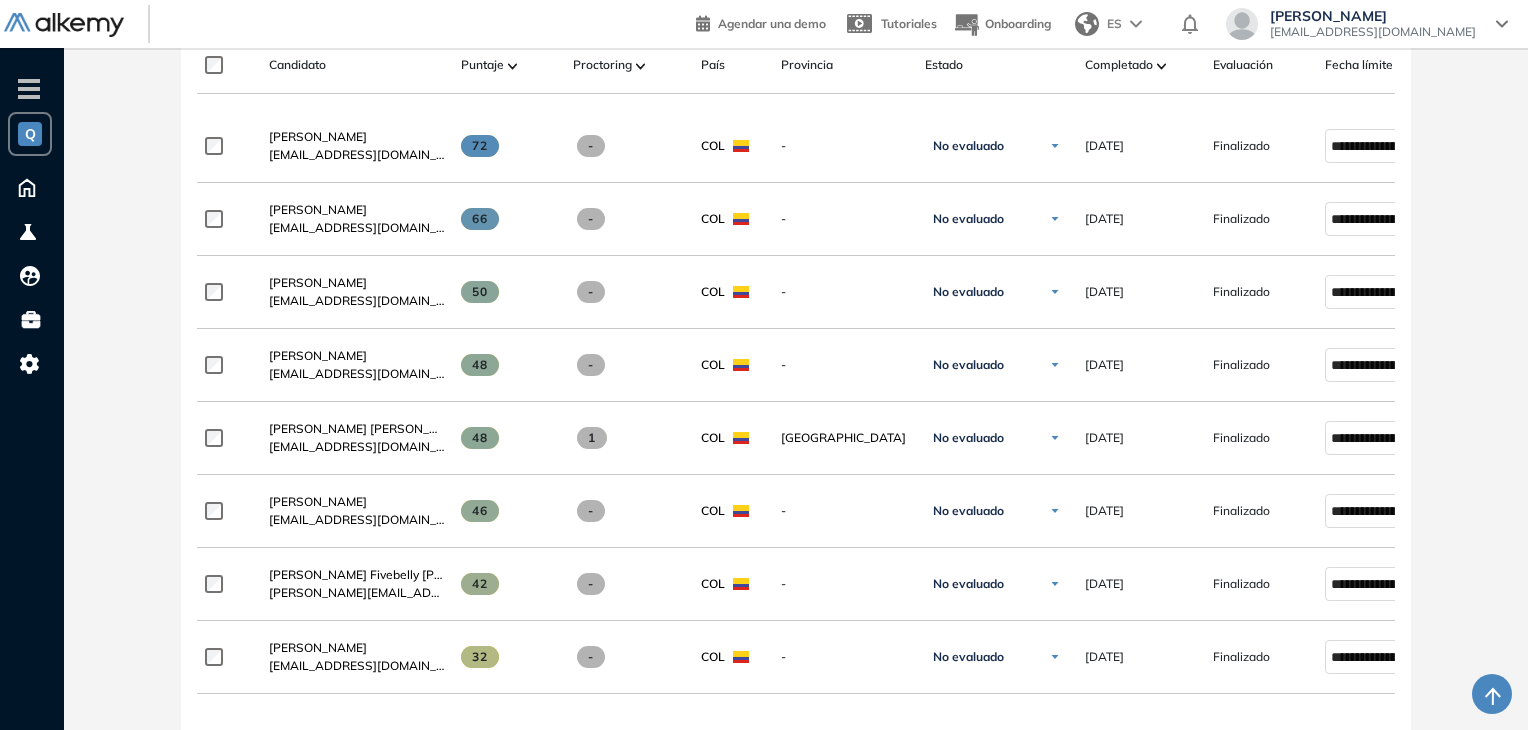 scroll, scrollTop: 600, scrollLeft: 0, axis: vertical 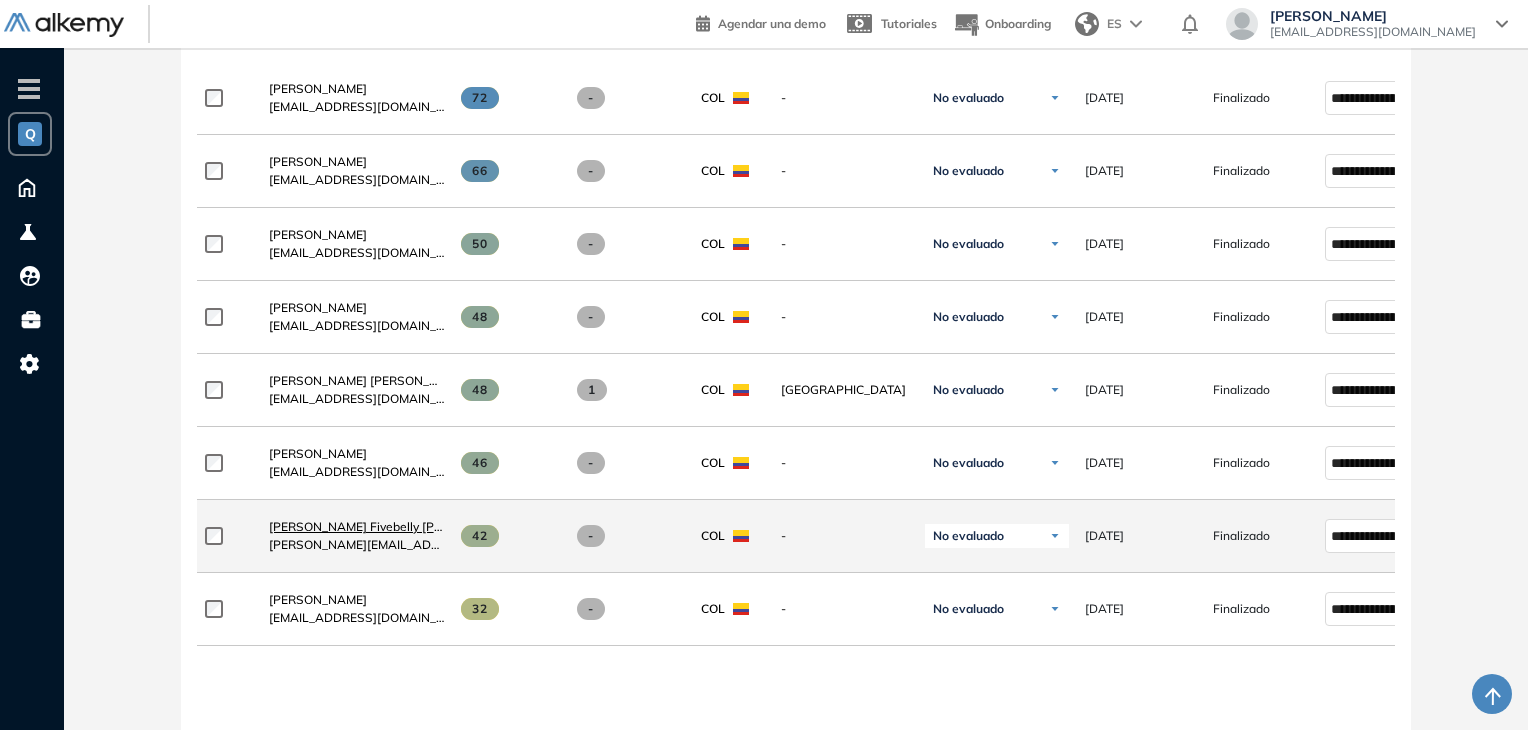 click on "[PERSON_NAME] Fivebelly [PERSON_NAME]" at bounding box center (394, 526) 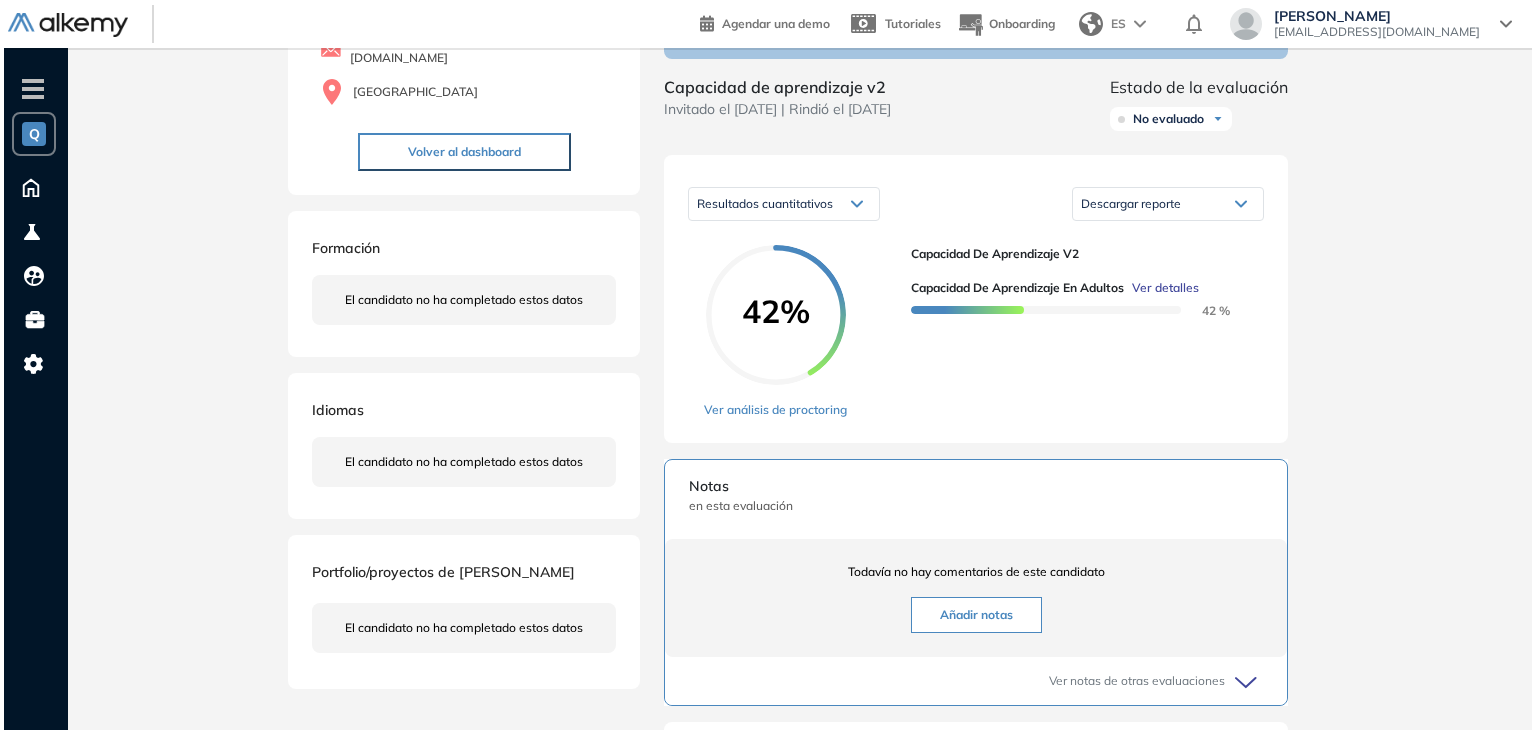 scroll, scrollTop: 160, scrollLeft: 0, axis: vertical 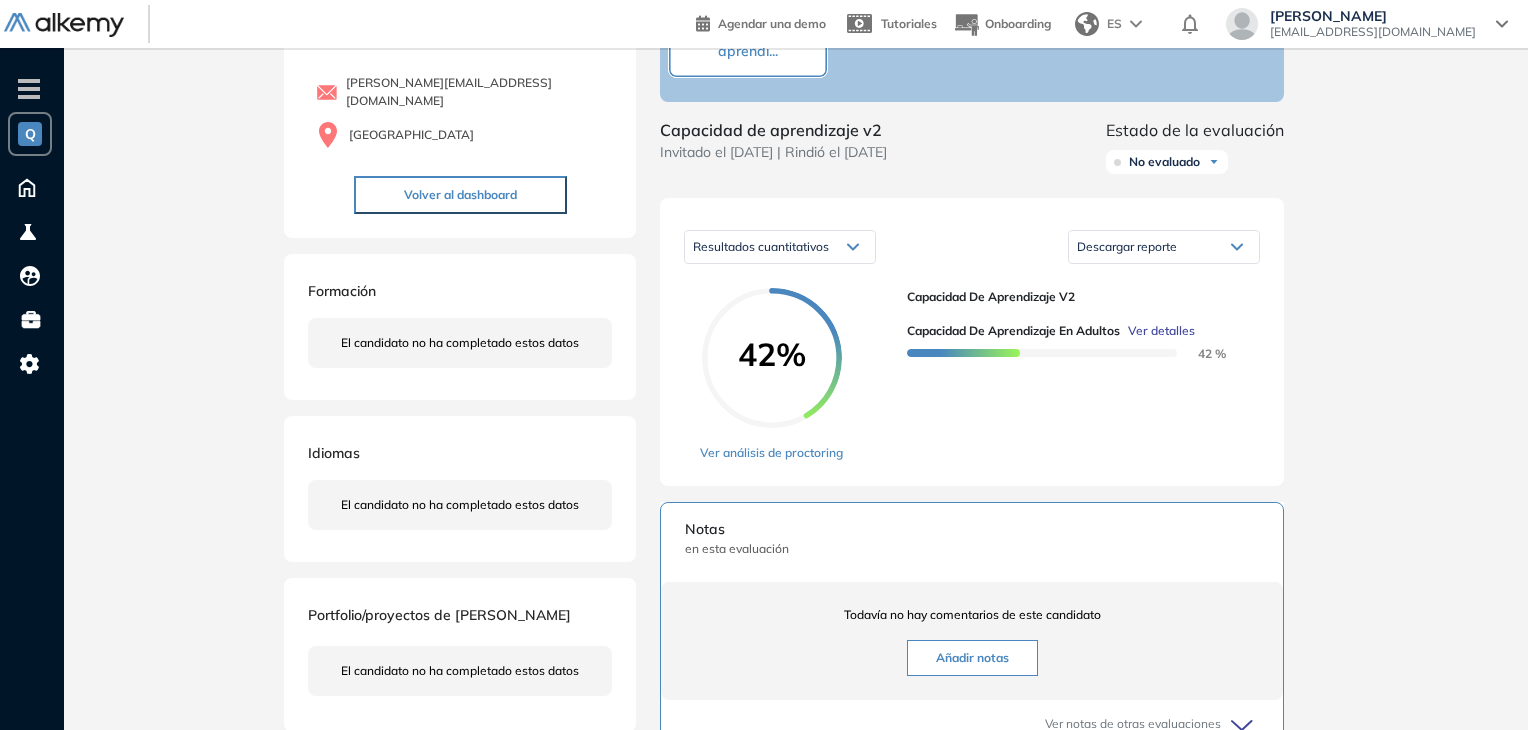 click on "Ver detalles" at bounding box center [1161, 331] 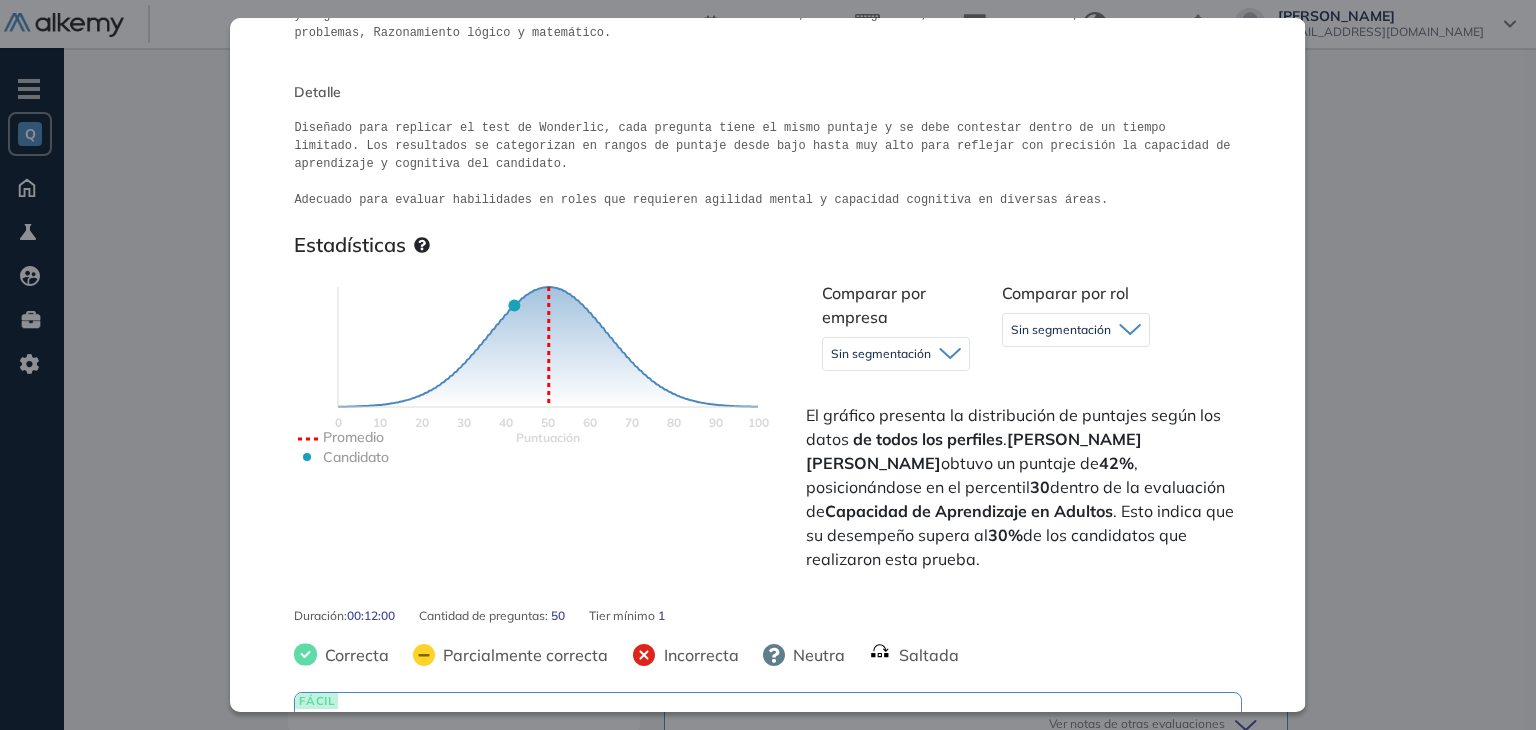 scroll, scrollTop: 200, scrollLeft: 0, axis: vertical 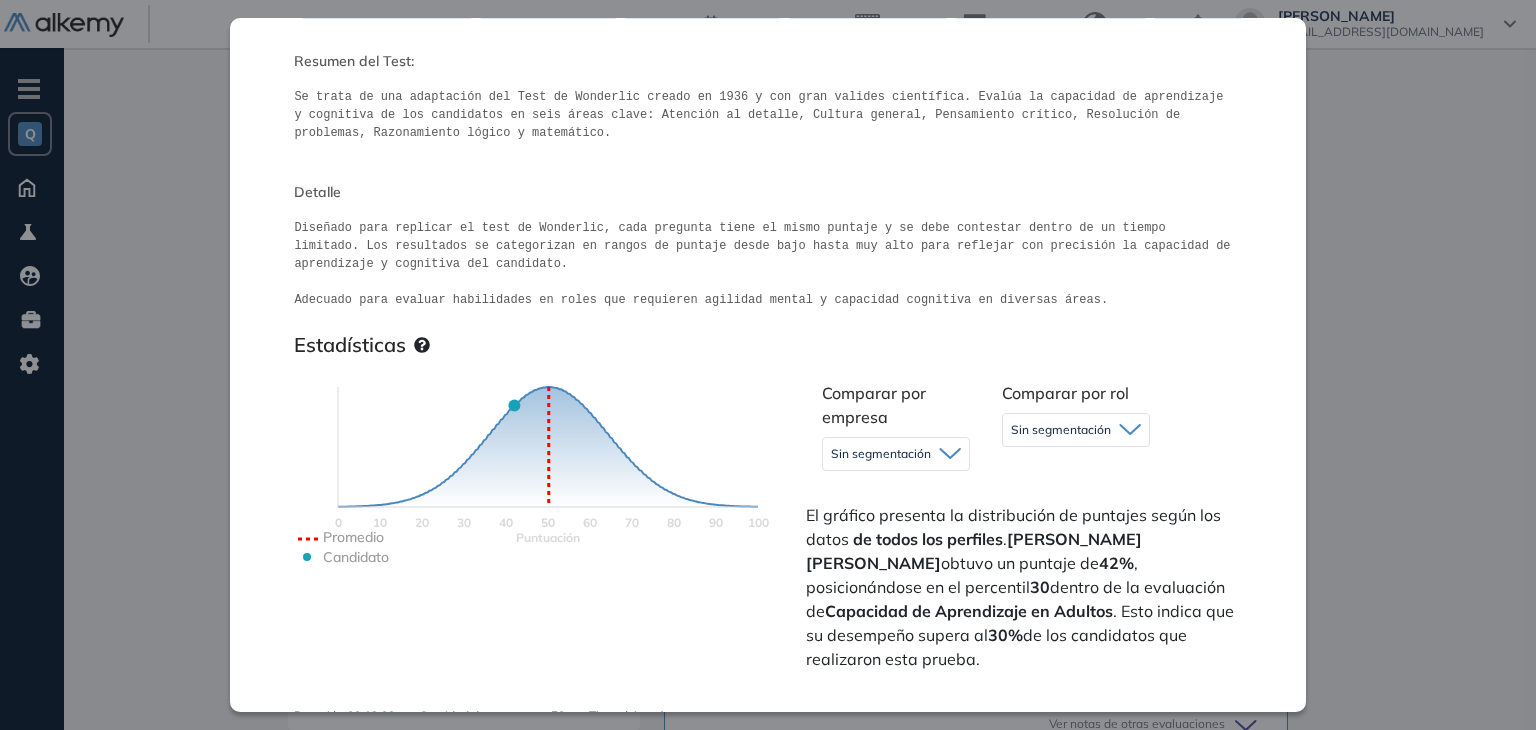 drag, startPoint x: 568, startPoint y: 98, endPoint x: 1168, endPoint y: 134, distance: 601.07904 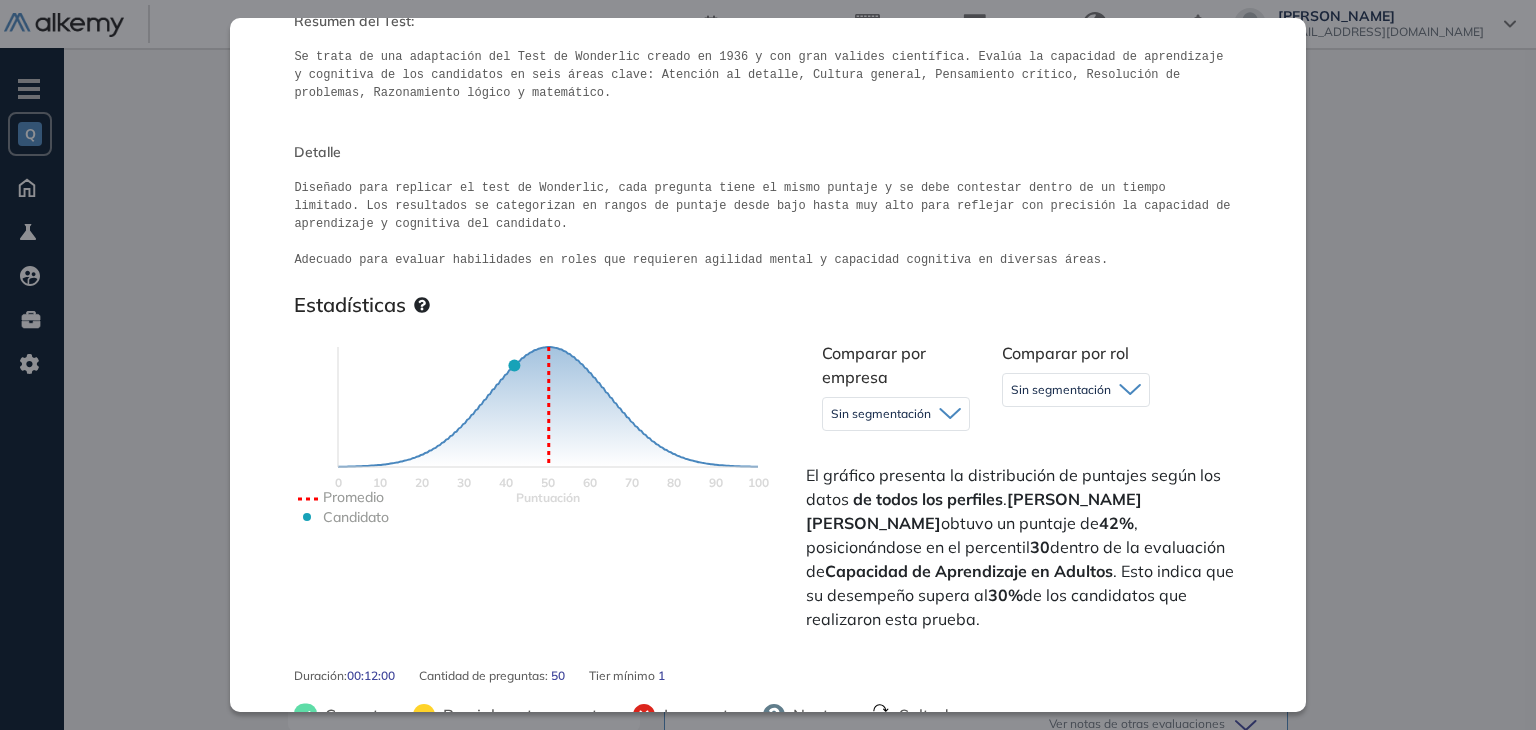 scroll, scrollTop: 230, scrollLeft: 0, axis: vertical 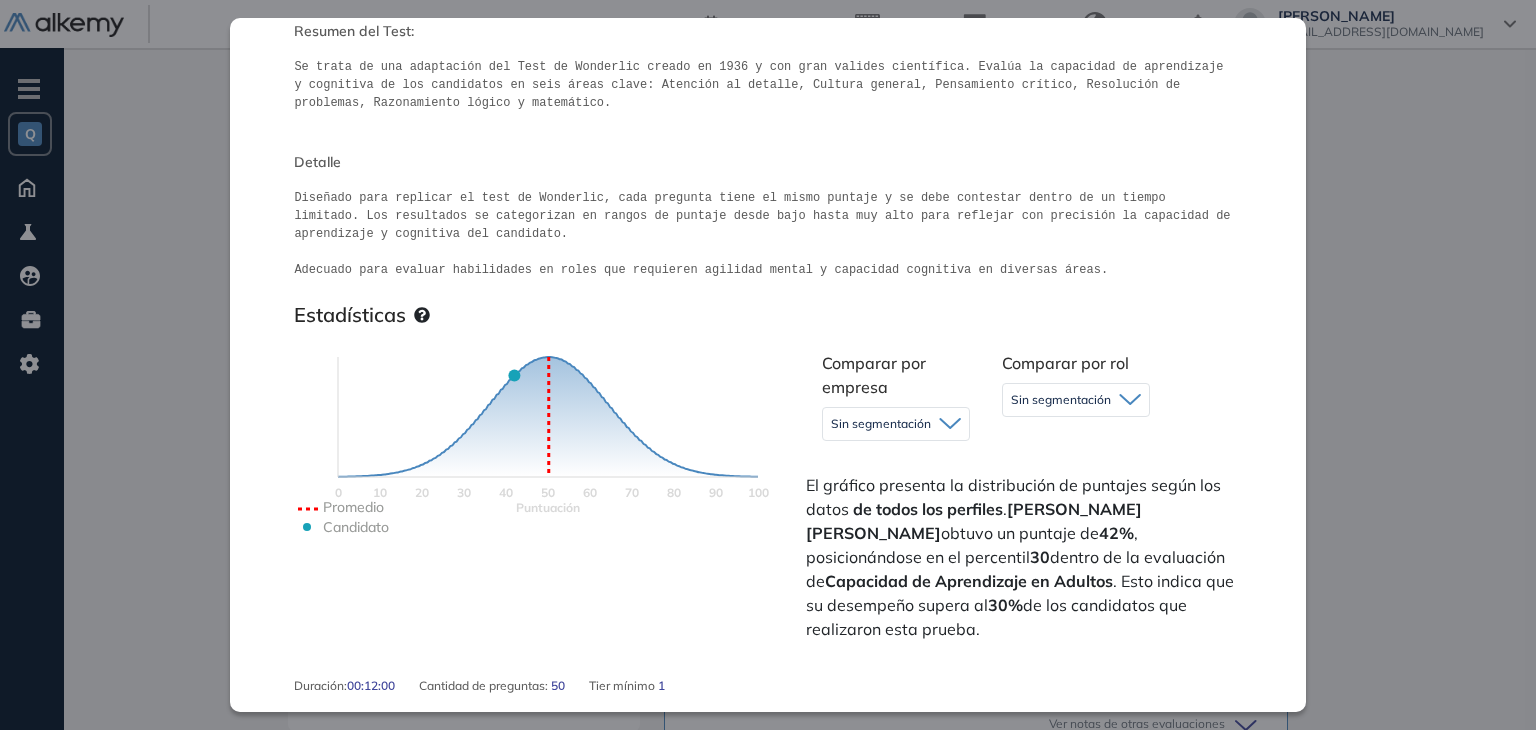 click on "Se trata de una adaptación del Test de Wonderlic creado en 1936 y con gran valides científica. Evalúa la capacidad de aprendizaje y cognitiva de los candidatos en seis áreas clave: Atención al detalle, Cultura general, Pensamiento crítico, Resolución de problemas, Razonamiento lógico y matemático." at bounding box center [767, 85] 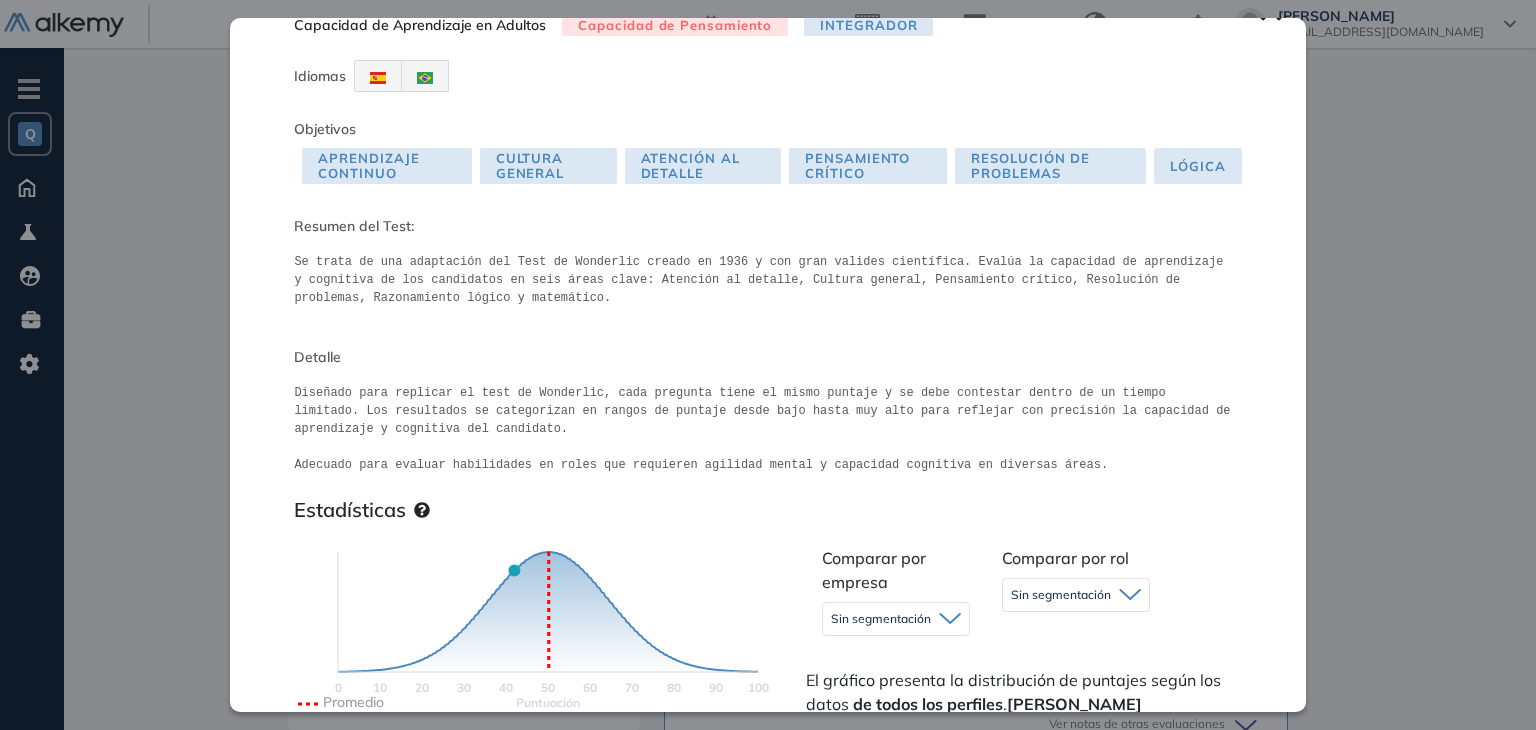 scroll, scrollTop: 0, scrollLeft: 0, axis: both 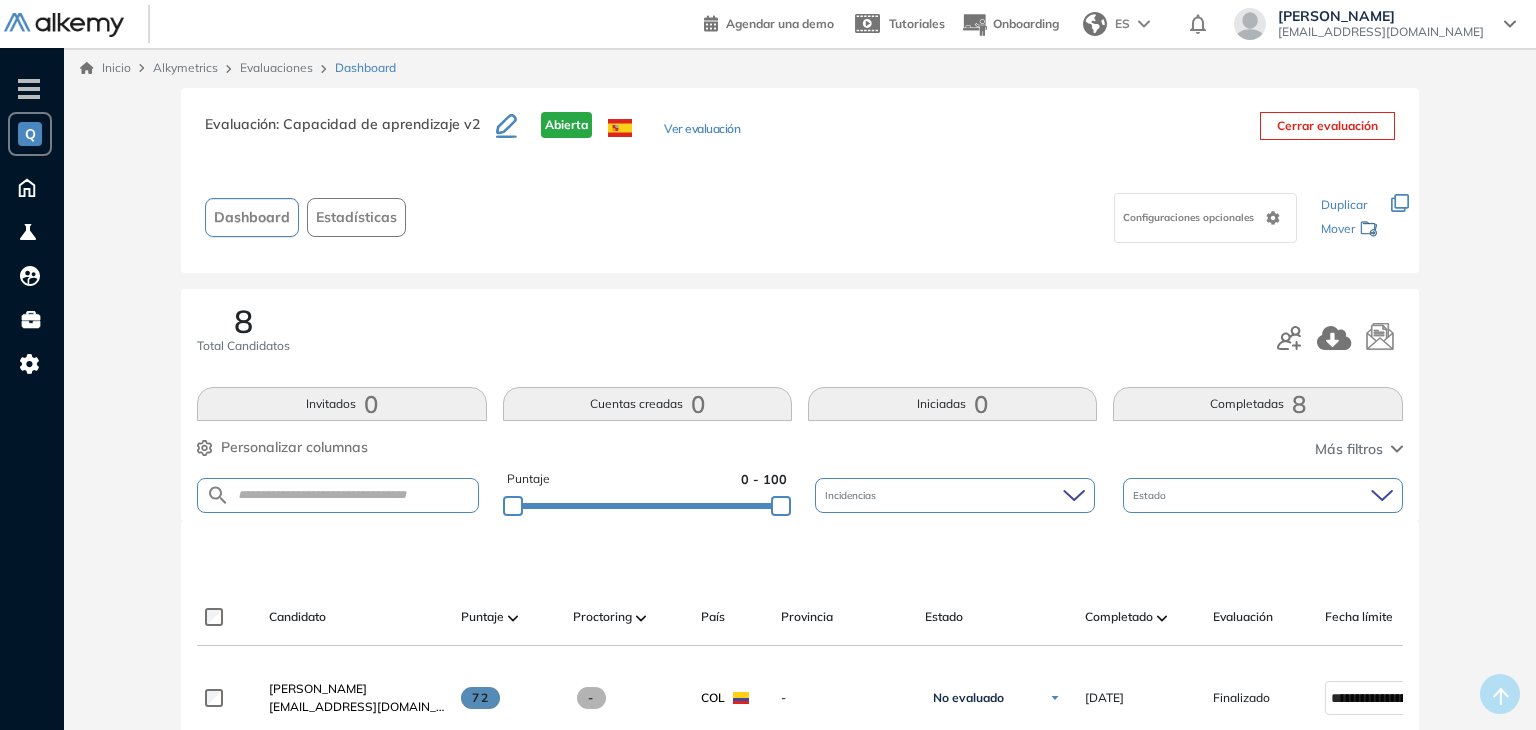 click on "Evaluación : Capacidad de aprendizaje v2 Abierta Ver evaluación Cerrar evaluación Dashboard Estadísticas Configuraciones opcionales Los siguientes tests ya no están disponibles o tienen una nueva versión Revisa en el catálogo otras opciones o su detalle. Entendido Duplicar Mover 8 Total Candidatos Invitados 0 Cuentas creadas 0 Iniciadas 0 Completadas 8   Personalizar columnas Personalizar columnas Candidato Fijar columna Puntaje Fijar columna Proctoring Fijar columna País Fijar columna Provincia Fijar columna Estado Fijar columna Completado Fijar columna Evaluación Fijar columna Fecha límite Fijar columna Capacidad de Aprendizaje en Adultos Cancelar Aplicar Más filtros Puntaje 0 - 100 Incidencias Estado Candidato Puntaje Proctoring País Provincia Estado Completado Evaluación Fecha límite Linkedin   Ciro Pineda cpineda@q10.com     72     -     COL     -     No evaluado No evaluado Evaluado A entrevistar Entrevistado Finalista Oferta enviada Oferta rechazada Sin respuesta Rechazado Contratado" at bounding box center [800, 863] 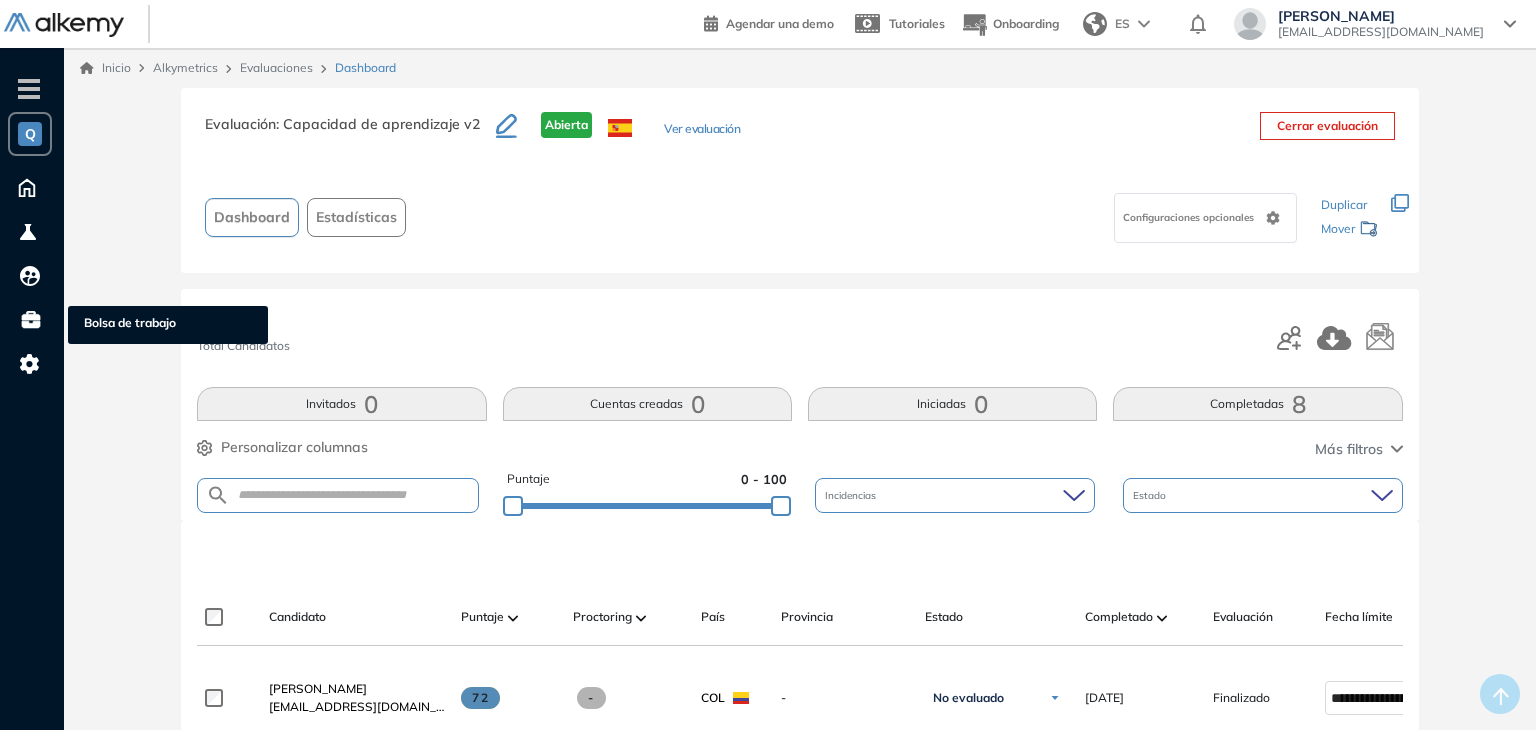 click on "Q Q Q10 SOLUCIONES... Todos los espacios Crear nuevo Configurar Home Home Alkymetrics Alkymetrics Crear Evaluación Evaluaciones Candidatos Catálogo de tests Comunidad Alkemy Comunidad Alkemy Bolsa de trabajo Bolsa de trabajo Configuración Configuración Miembros Personalización Planes y consumos Notificaciones Correos Personalizados" at bounding box center (32, 237) 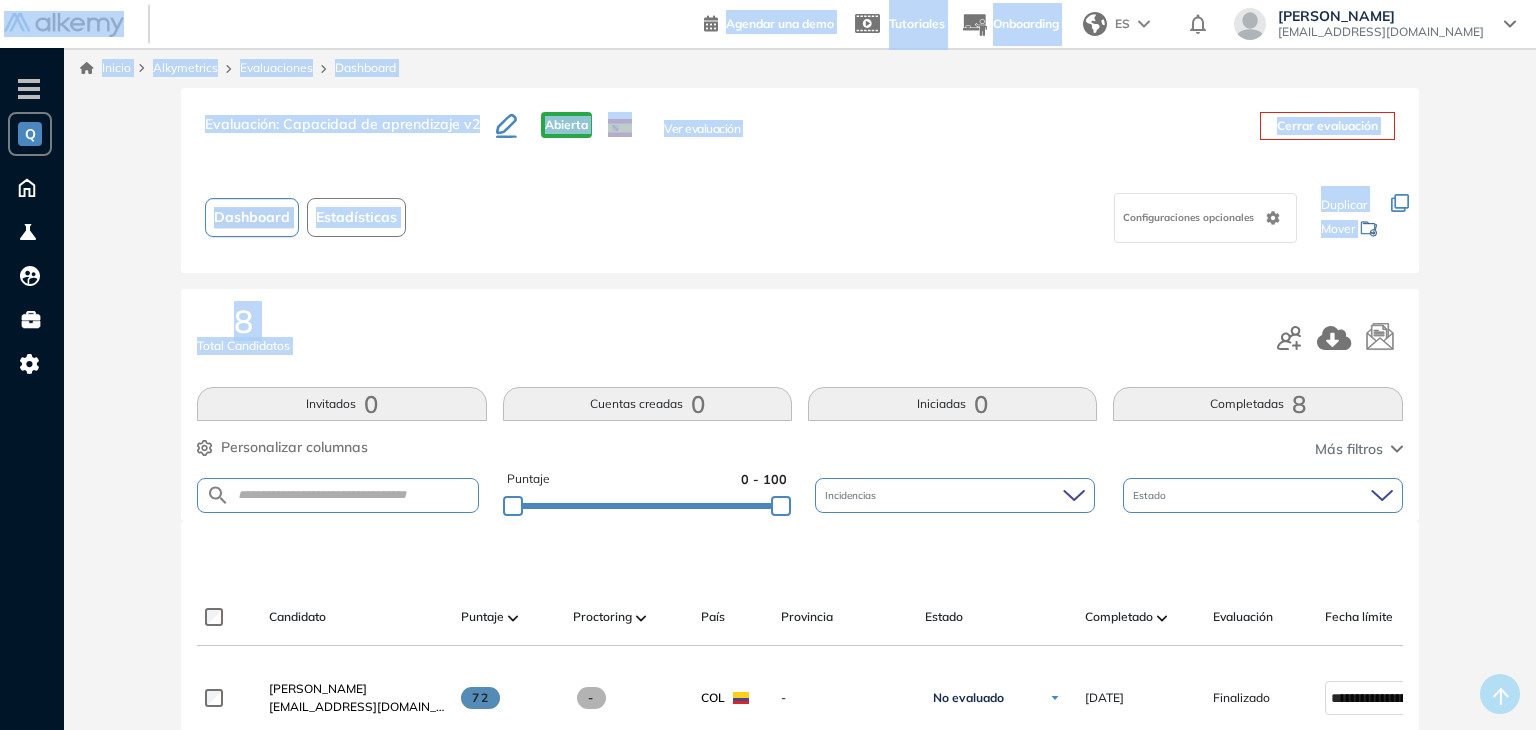 drag, startPoint x: 104, startPoint y: 403, endPoint x: 113, endPoint y: 30, distance: 373.10855 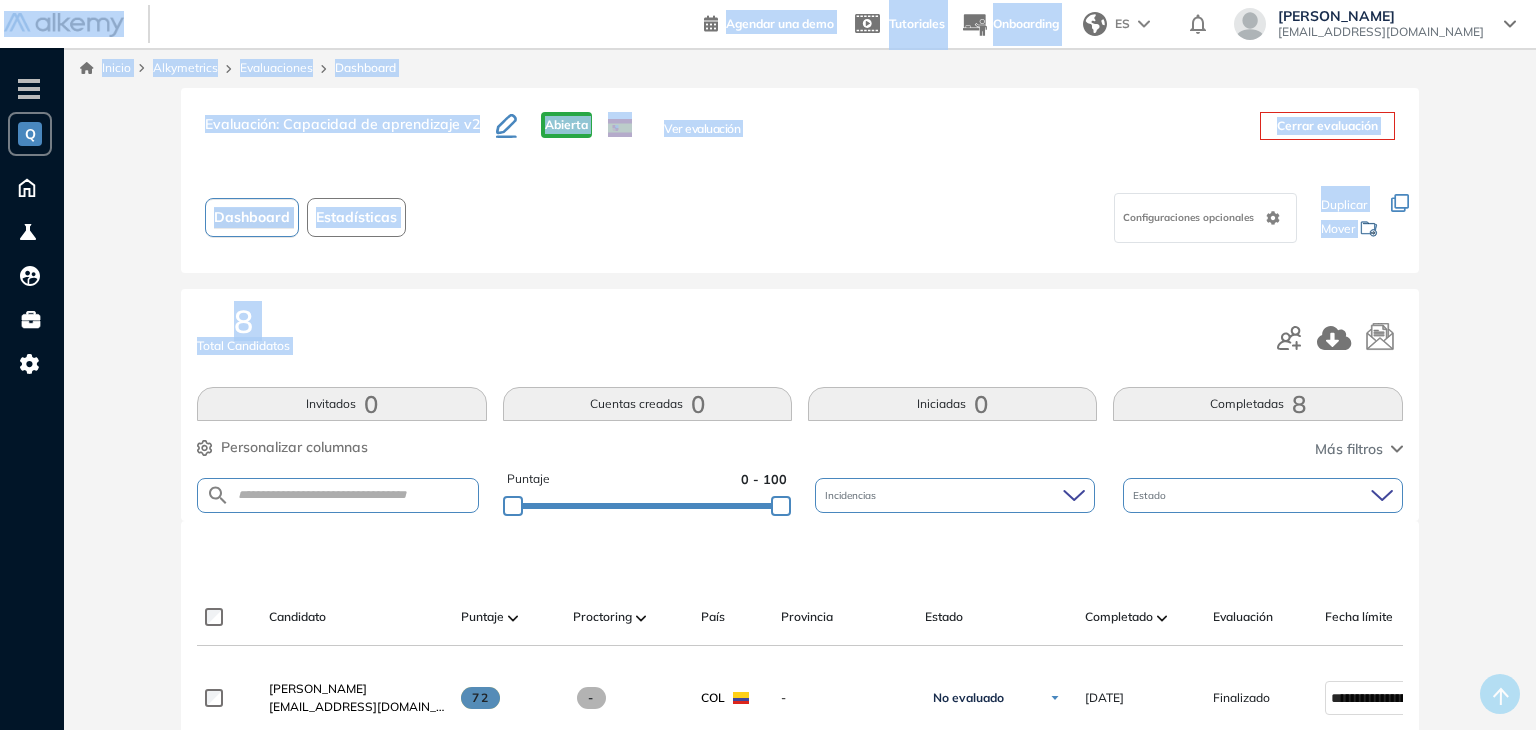 drag, startPoint x: 1097, startPoint y: 499, endPoint x: 1170, endPoint y: 776, distance: 286.45767 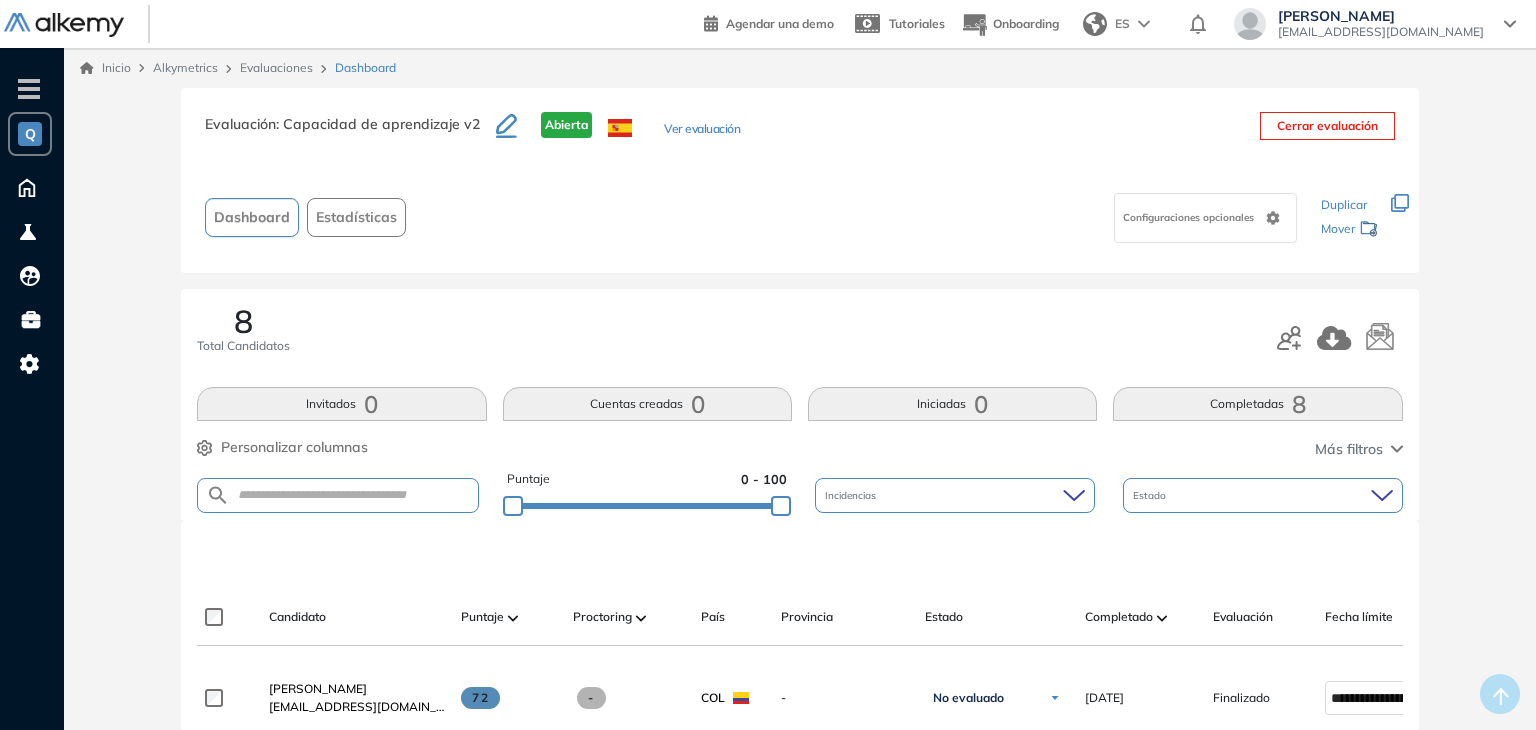 click on "Evaluación : Capacidad de aprendizaje v2 Abierta Ver evaluación Cerrar evaluación Dashboard Estadísticas Configuraciones opcionales Los siguientes tests ya no están disponibles o tienen una nueva versión Revisa en el catálogo otras opciones o su detalle. Entendido Duplicar Mover 8 Total Candidatos Invitados 0 Cuentas creadas 0 Iniciadas 0 Completadas 8   Personalizar columnas Personalizar columnas Candidato Fijar columna Puntaje Fijar columna Proctoring Fijar columna País Fijar columna Provincia Fijar columna Estado Fijar columna Completado Fijar columna Evaluación Fijar columna Fecha límite Fijar columna Capacidad de Aprendizaje en Adultos Cancelar Aplicar Más filtros Puntaje 0 - 100 Incidencias Estado Candidato Puntaje Proctoring País Provincia Estado Completado Evaluación Fecha límite Linkedin   Ciro Pineda cpineda@q10.com     72     -     COL     -     No evaluado No evaluado Evaluado A entrevistar Entrevistado Finalista Oferta enviada Oferta rechazada Sin respuesta Rechazado Contratado" at bounding box center (800, 863) 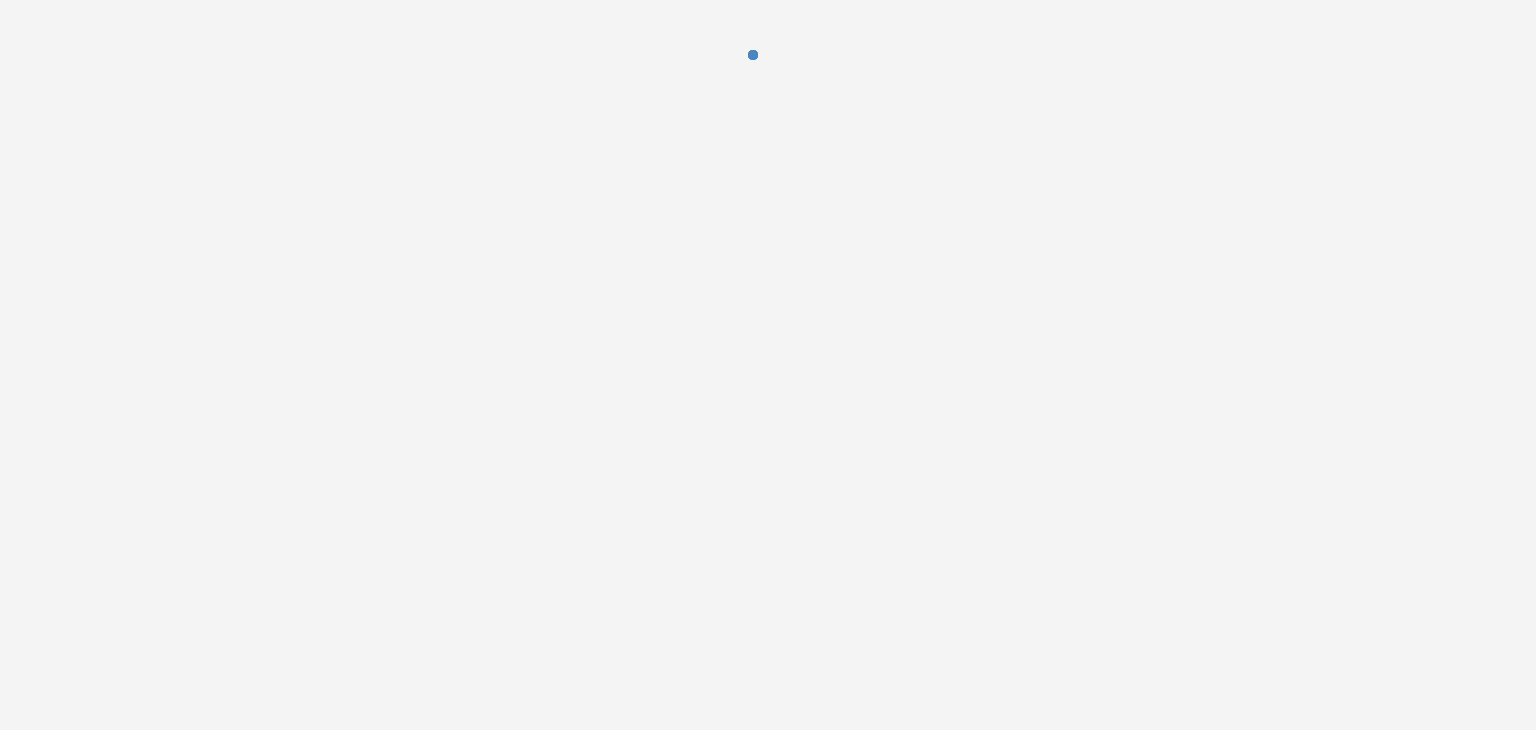 scroll, scrollTop: 0, scrollLeft: 0, axis: both 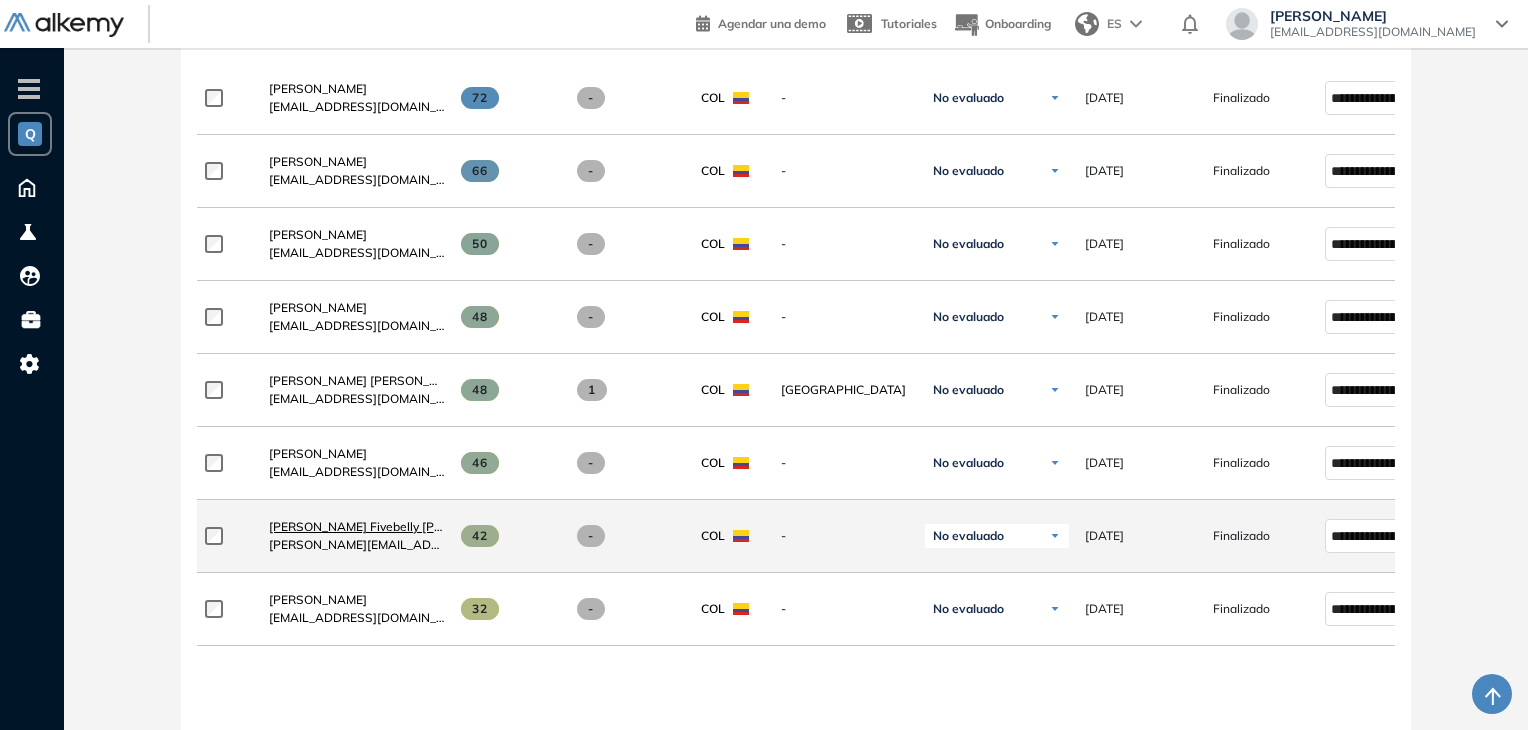 click on "[PERSON_NAME] Fivebelly [PERSON_NAME]" at bounding box center [394, 526] 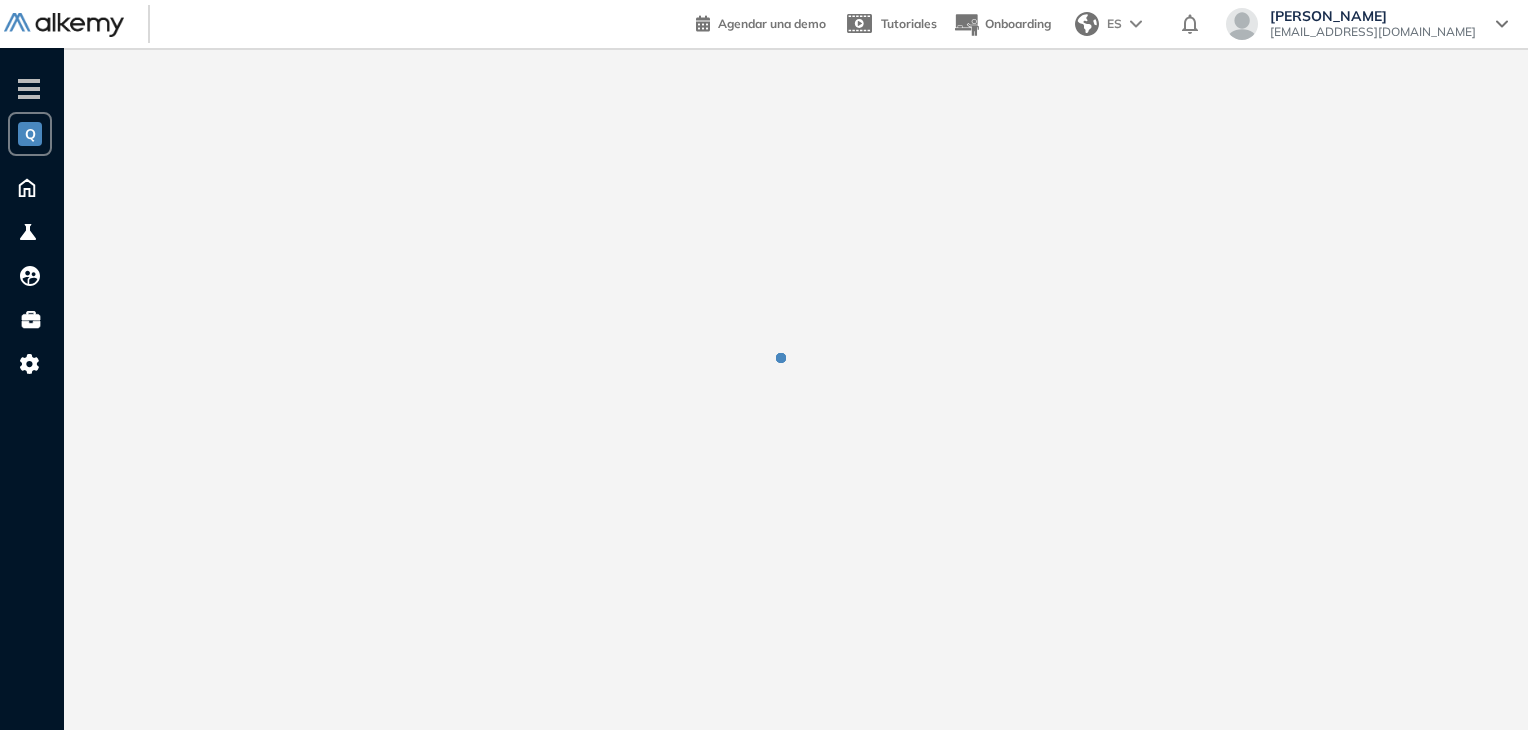 scroll, scrollTop: 0, scrollLeft: 0, axis: both 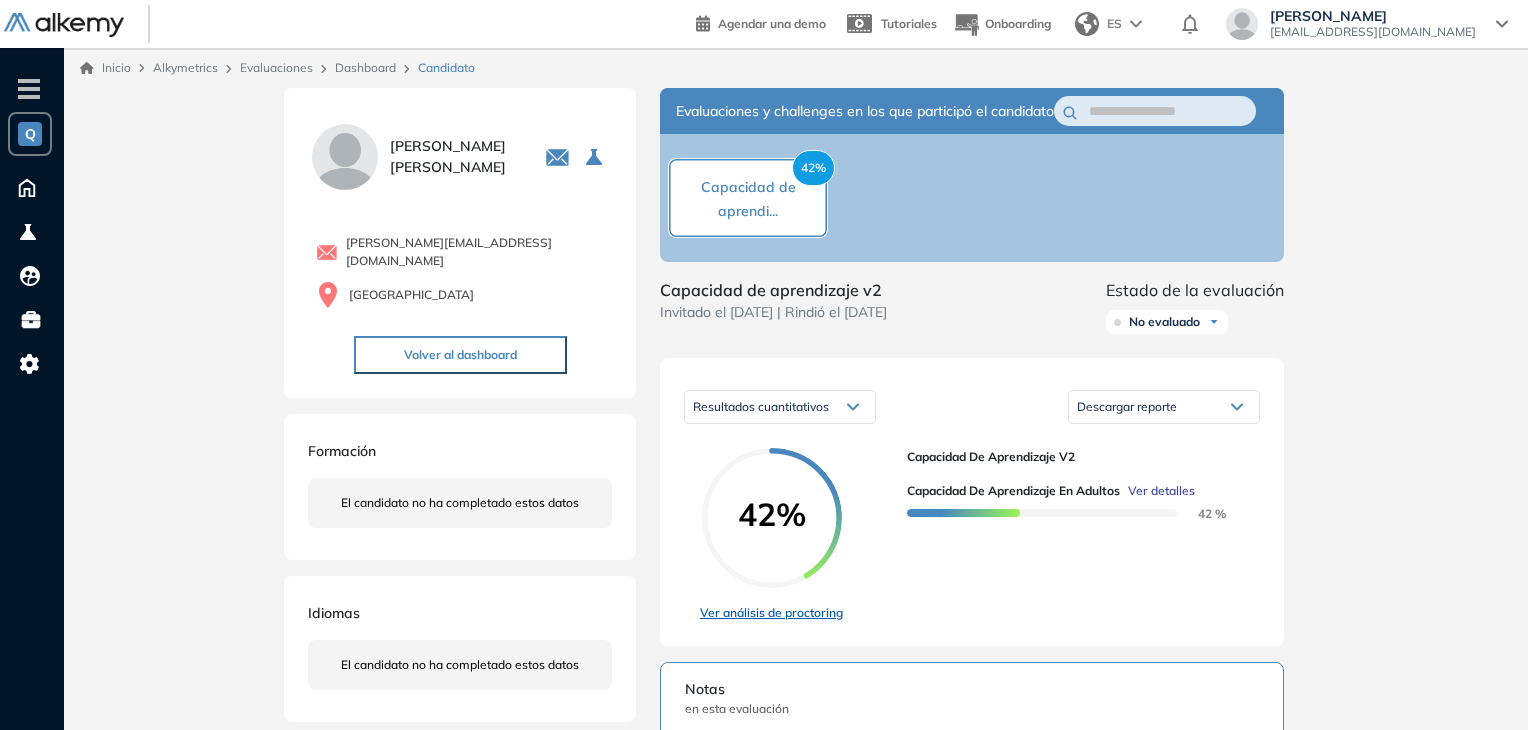 click on "Ver análisis de proctoring" at bounding box center [771, 613] 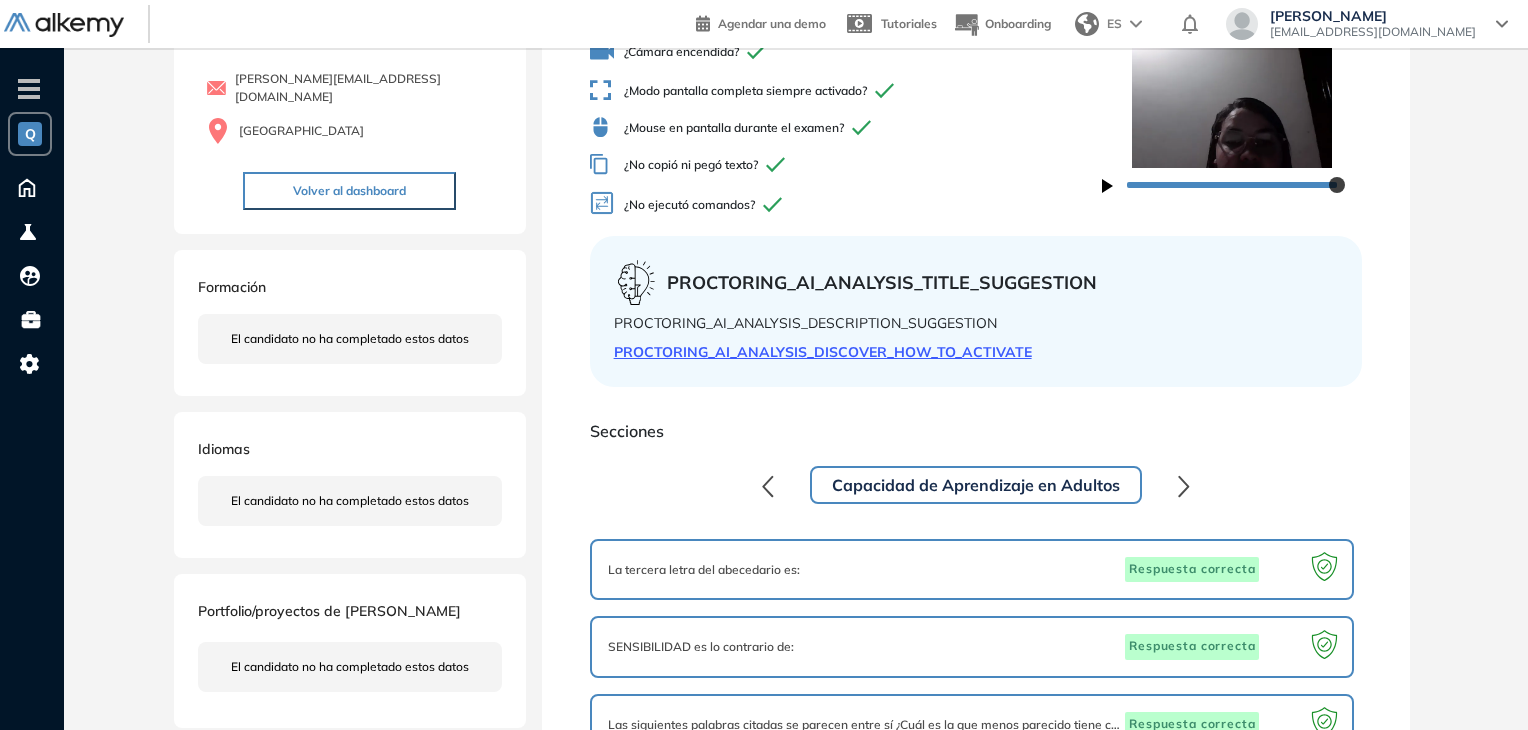 scroll, scrollTop: 0, scrollLeft: 0, axis: both 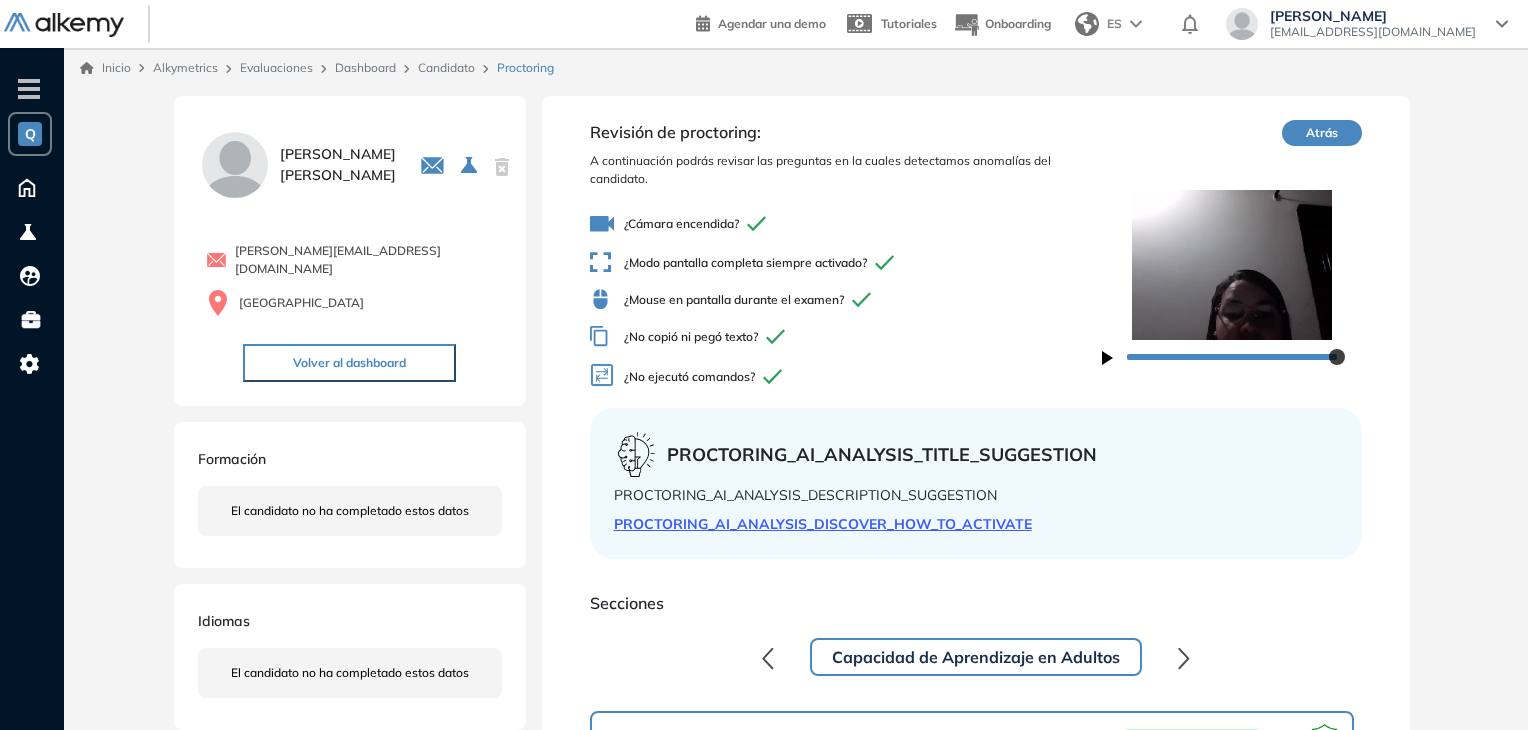 click on "Volver al dashboard" at bounding box center [349, 363] 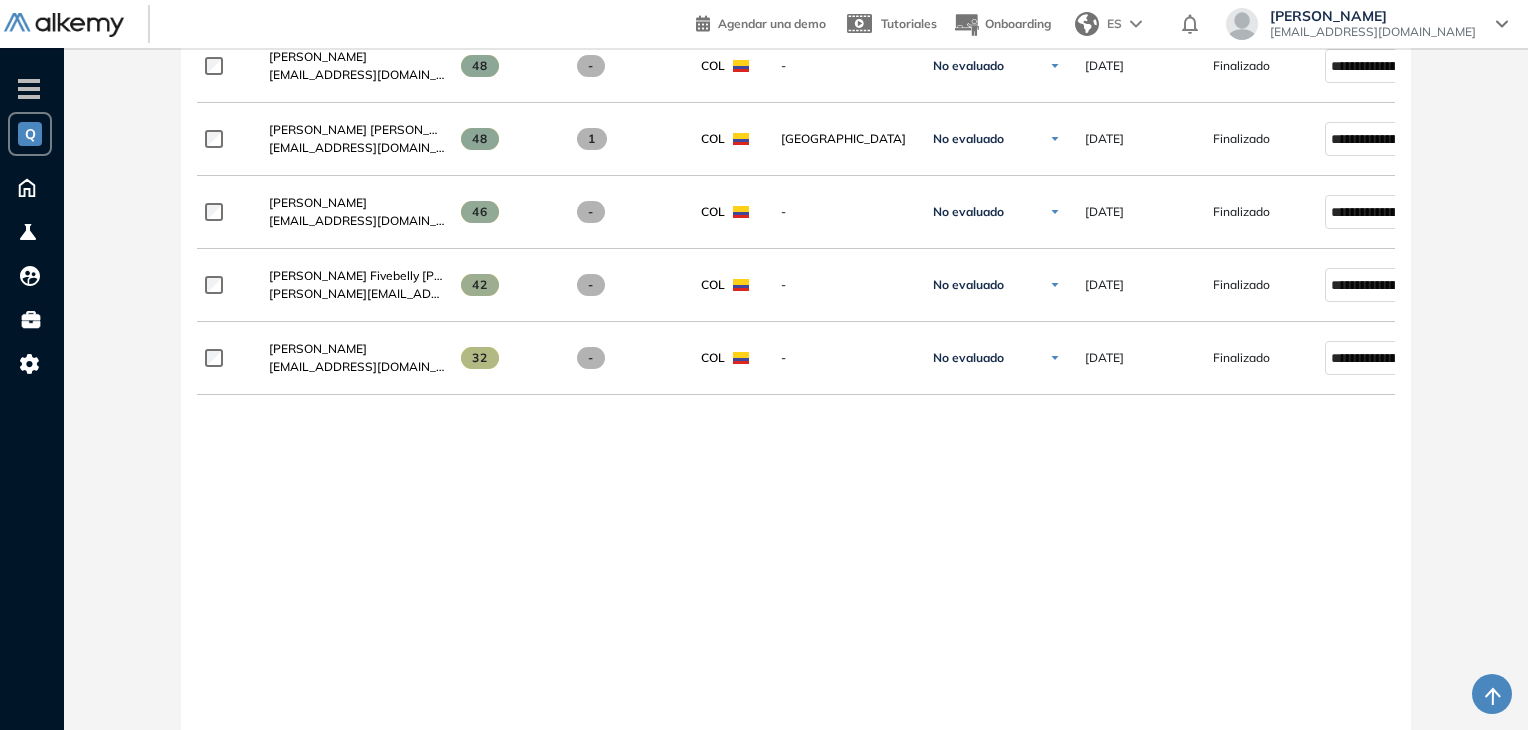 scroll, scrollTop: 900, scrollLeft: 0, axis: vertical 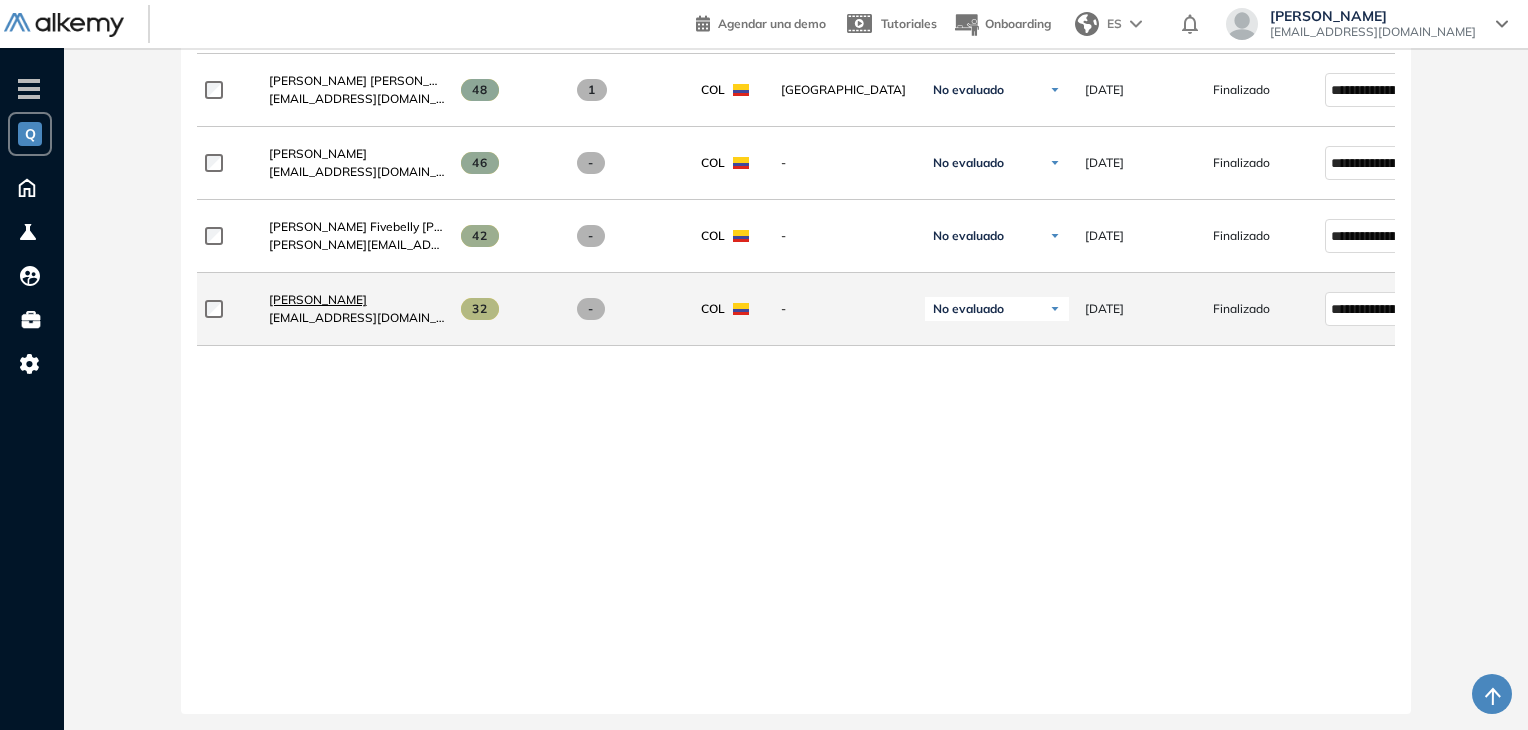 click on "[PERSON_NAME]" at bounding box center (318, 299) 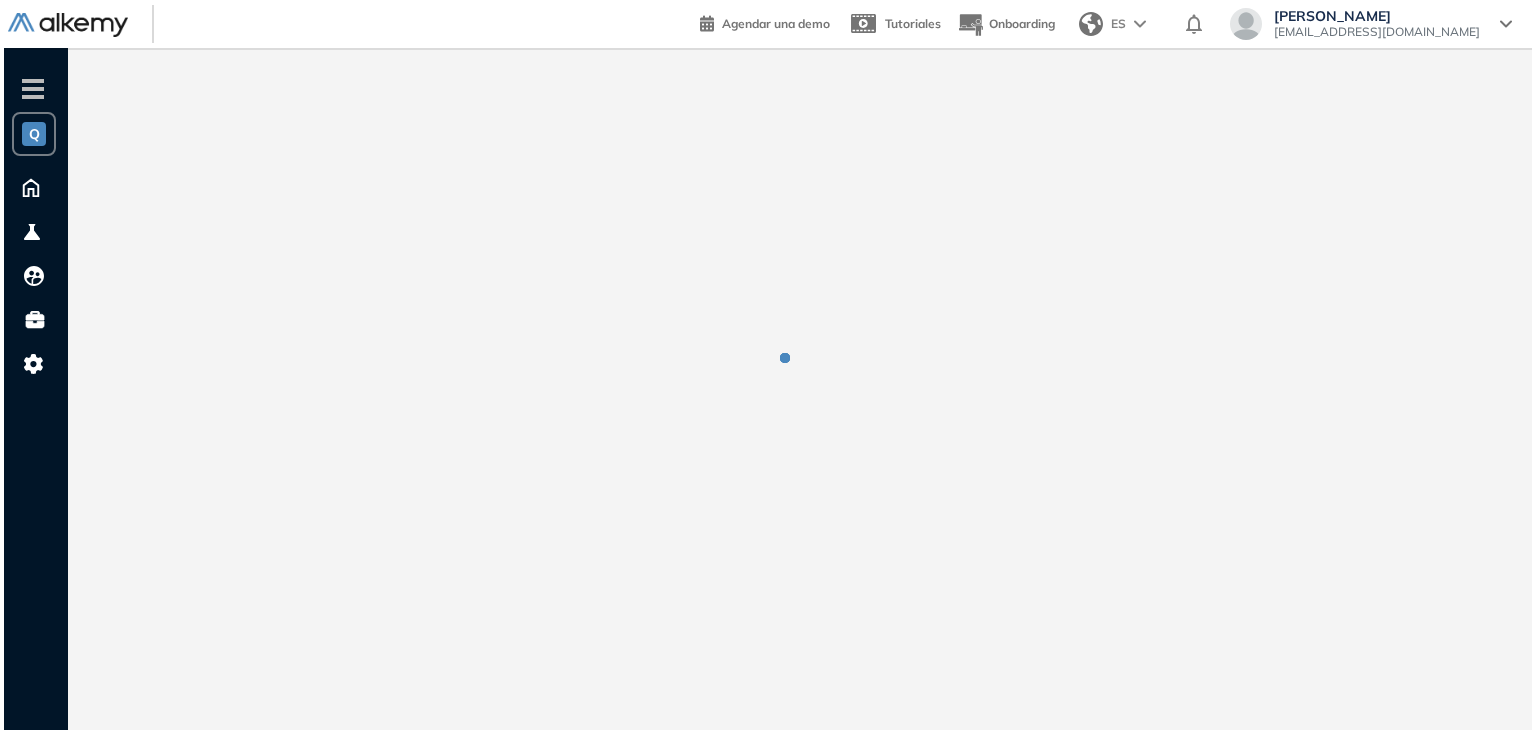 scroll, scrollTop: 0, scrollLeft: 0, axis: both 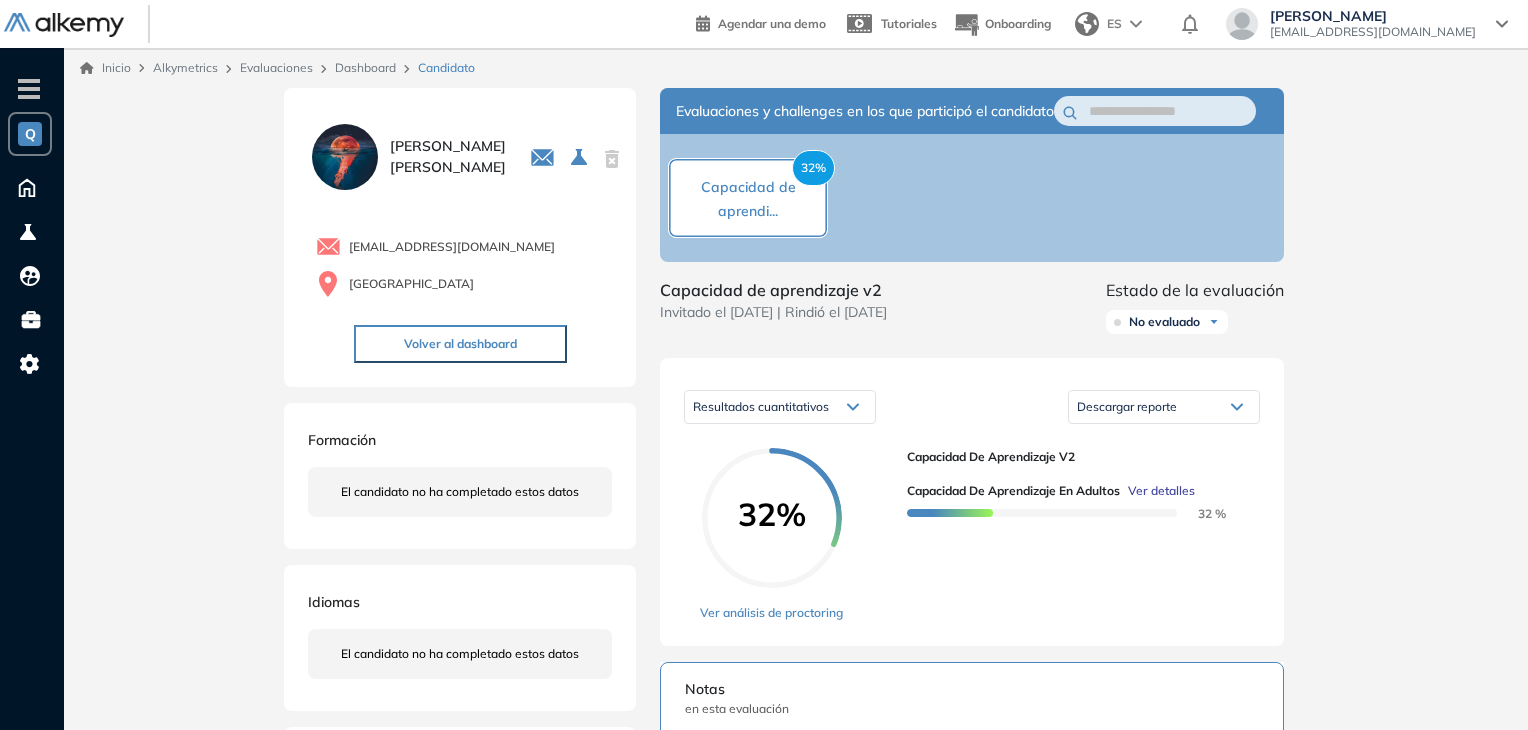 click on "Ver detalles" at bounding box center (1161, 491) 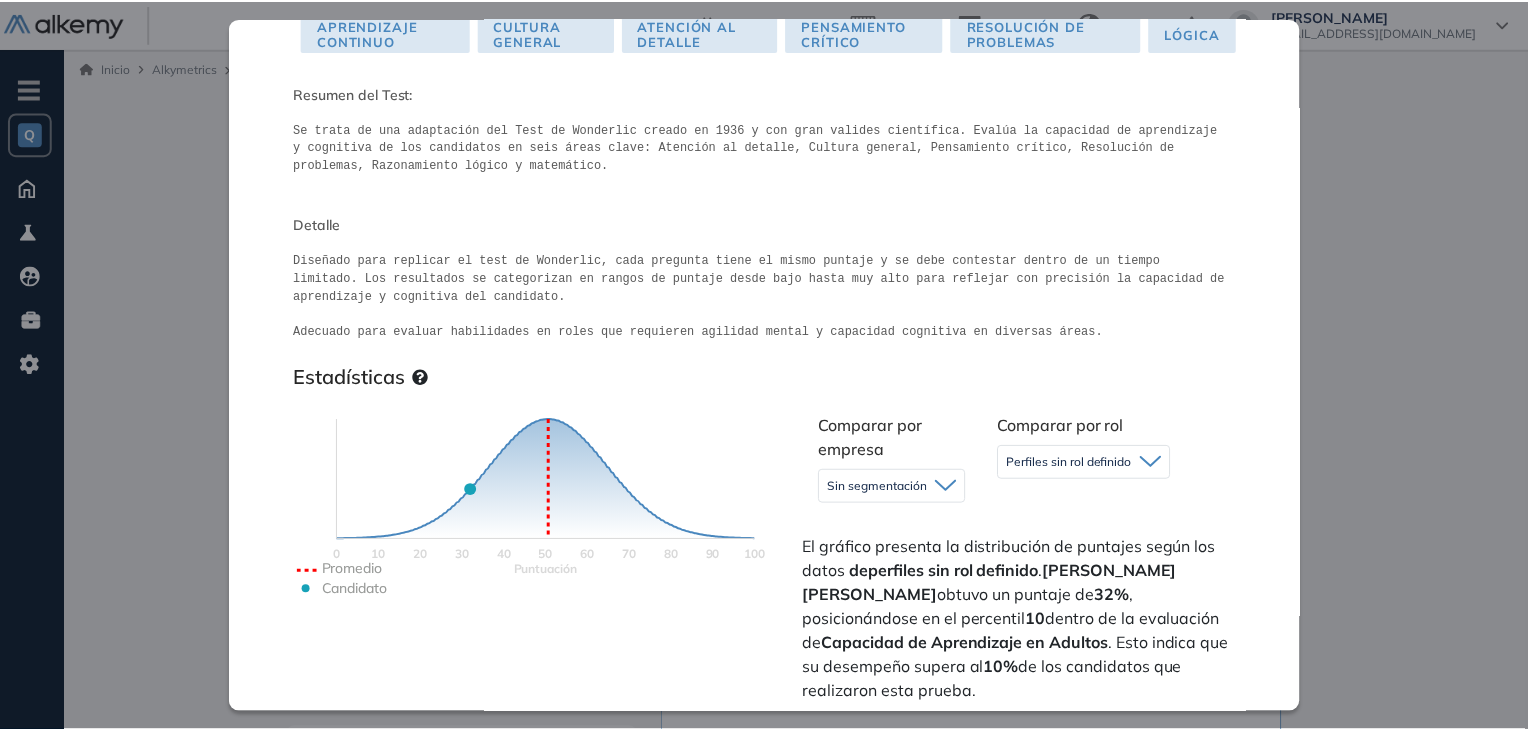 scroll, scrollTop: 0, scrollLeft: 0, axis: both 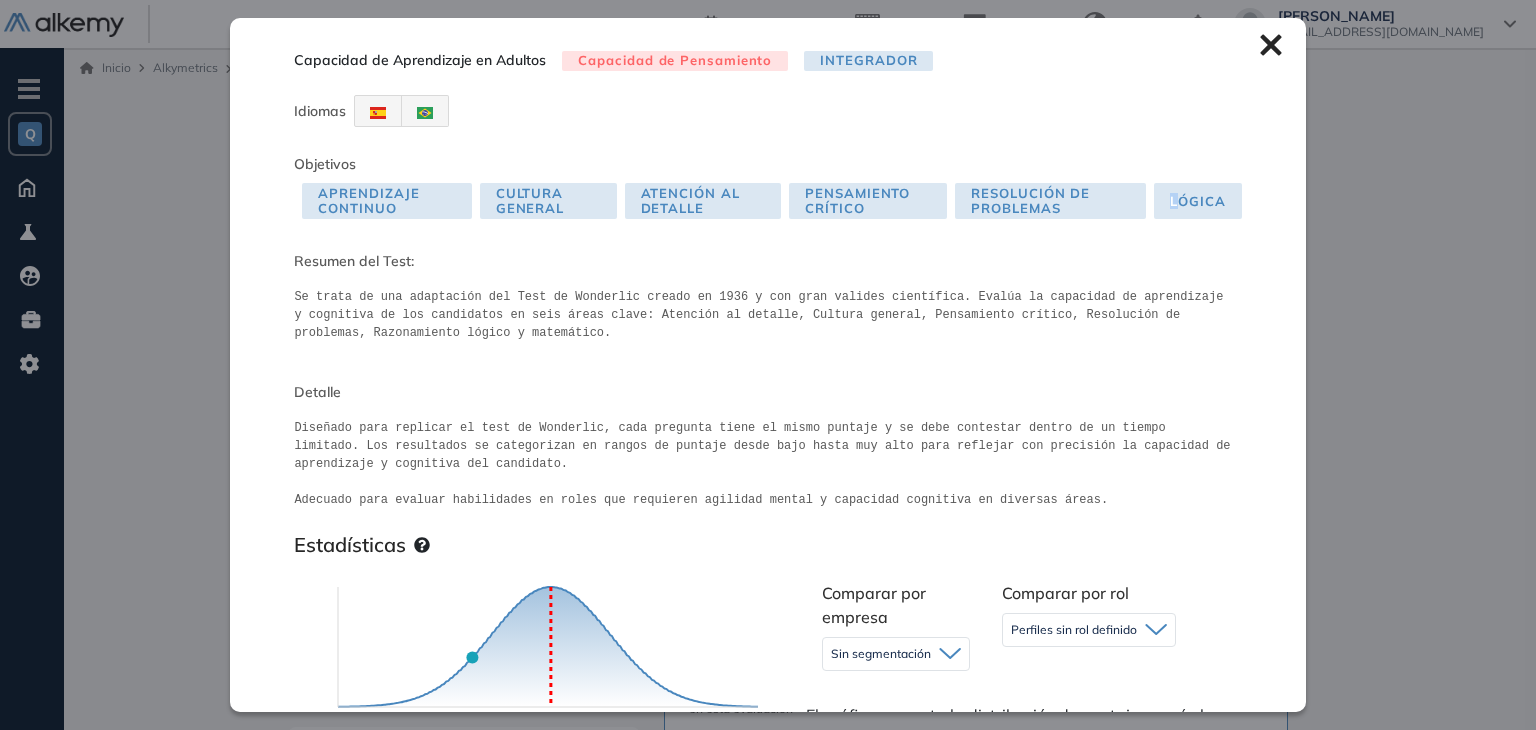 click on "Lógica" at bounding box center [1197, 201] 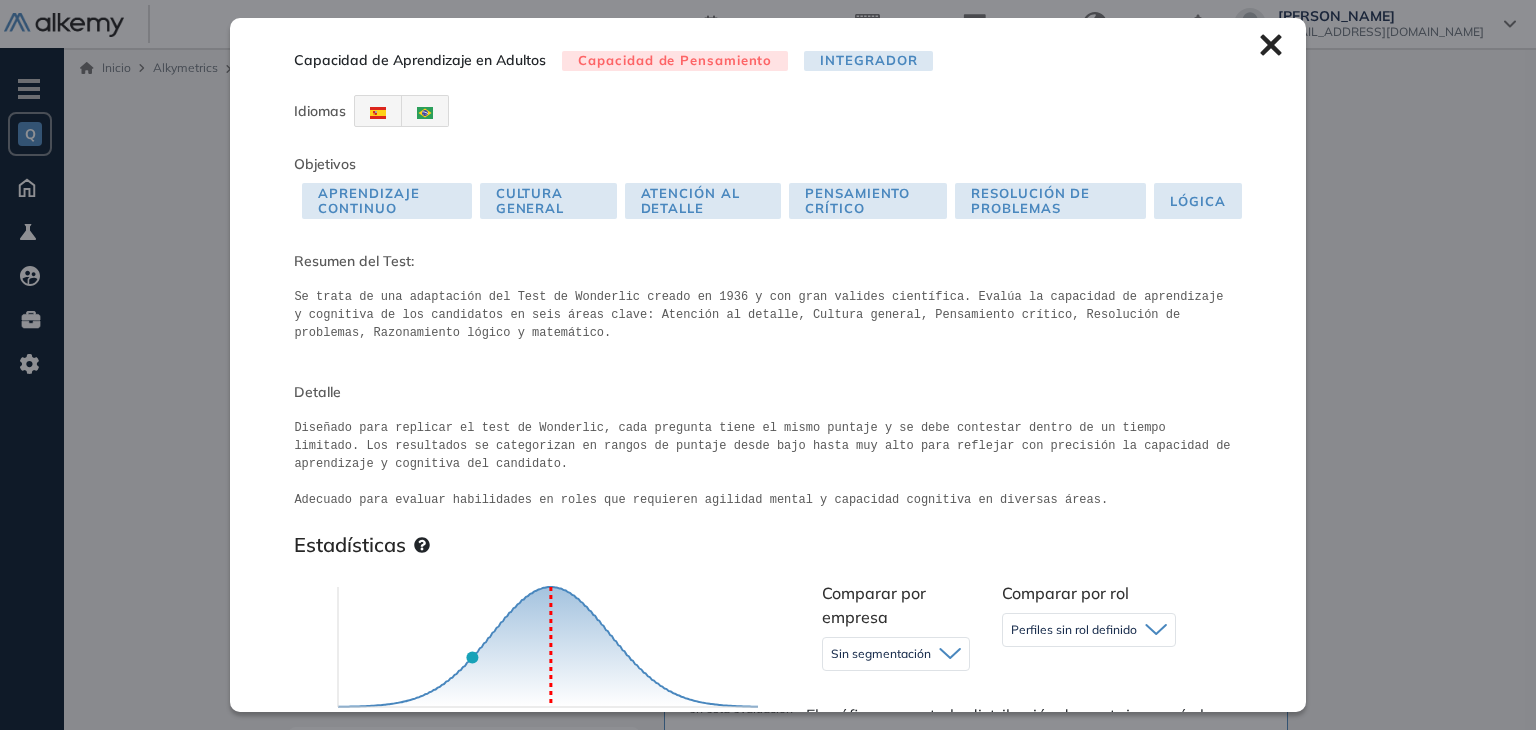drag, startPoint x: 1044, startPoint y: 193, endPoint x: 1017, endPoint y: 203, distance: 28.79236 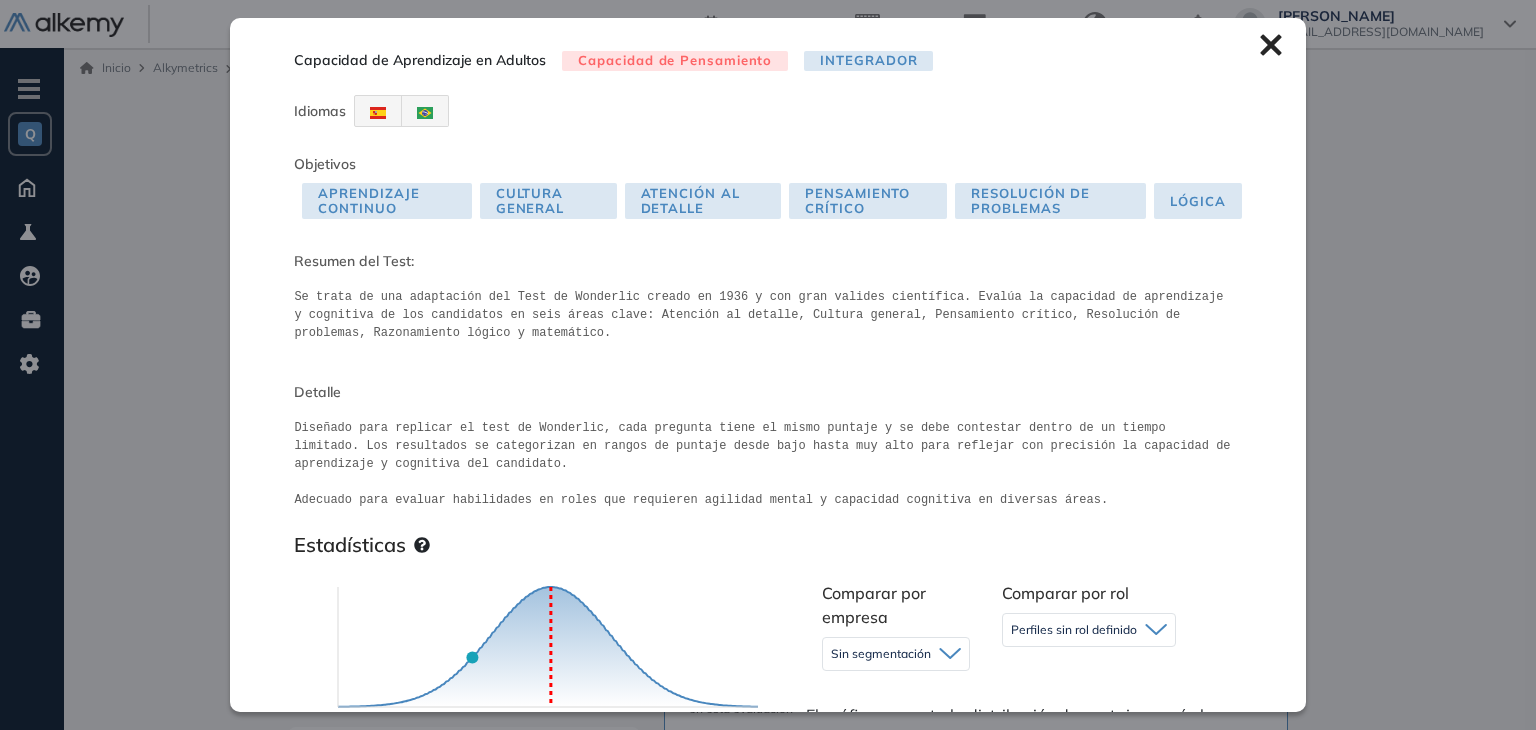 click 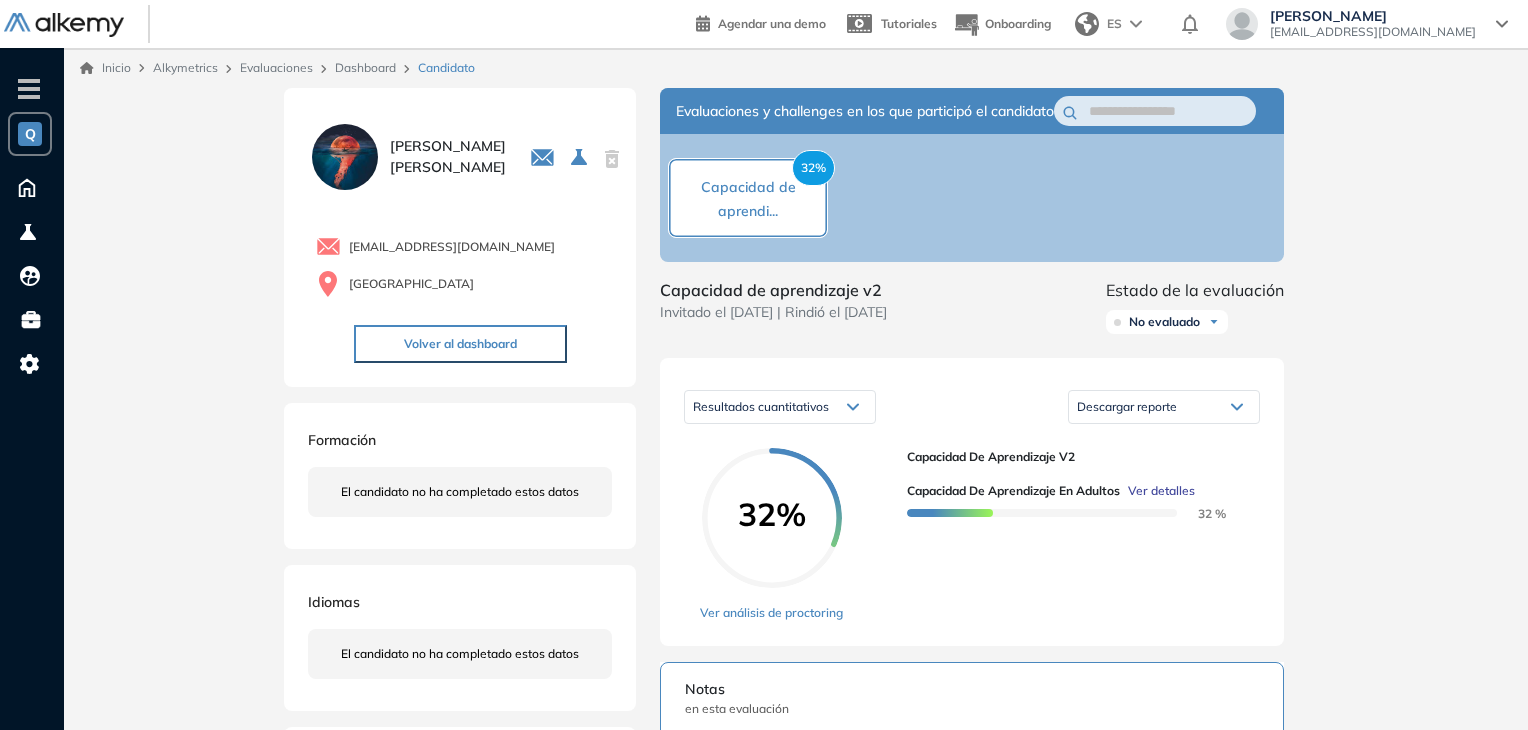 click 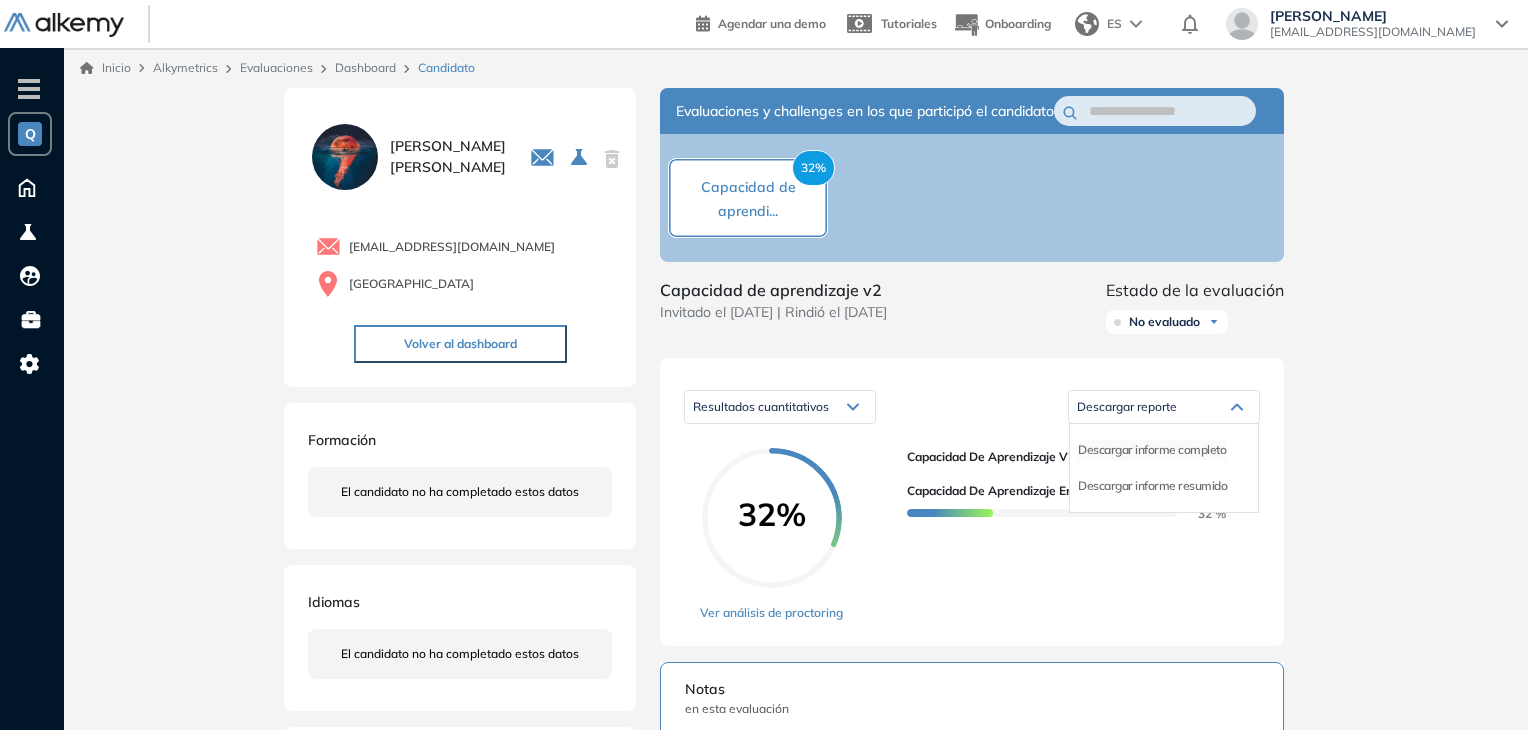 click on "Descargar informe completo" at bounding box center [1152, 450] 